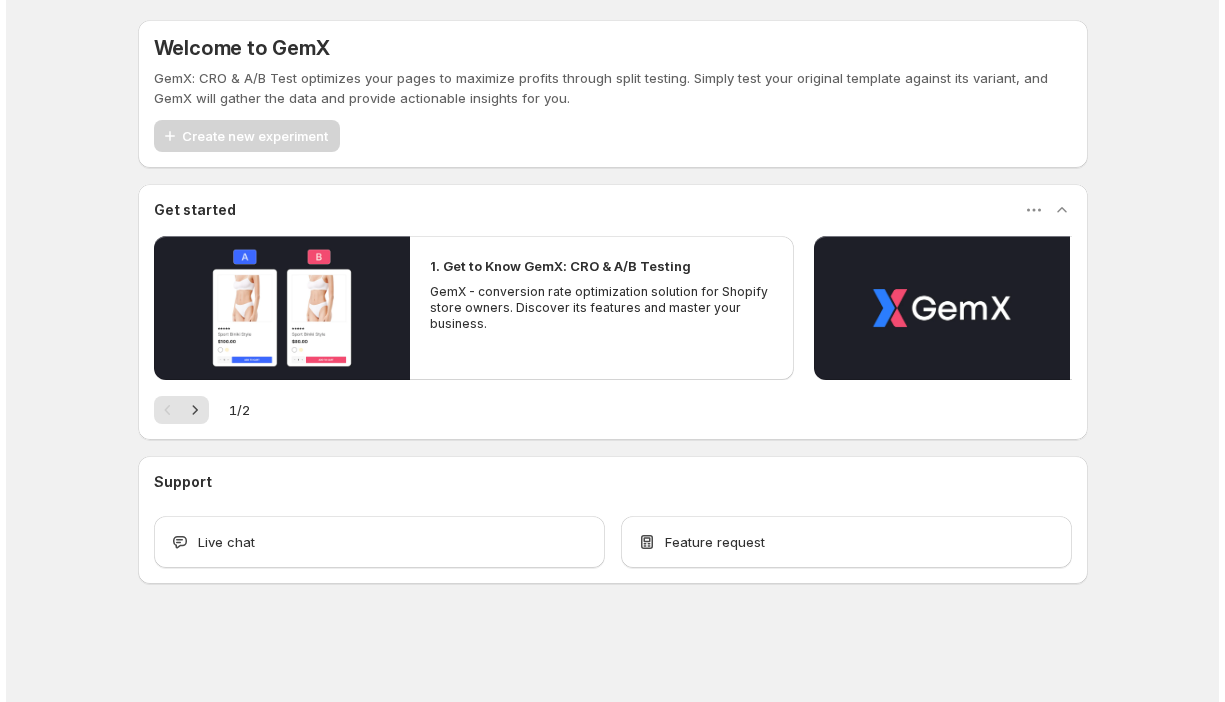 scroll, scrollTop: 0, scrollLeft: 0, axis: both 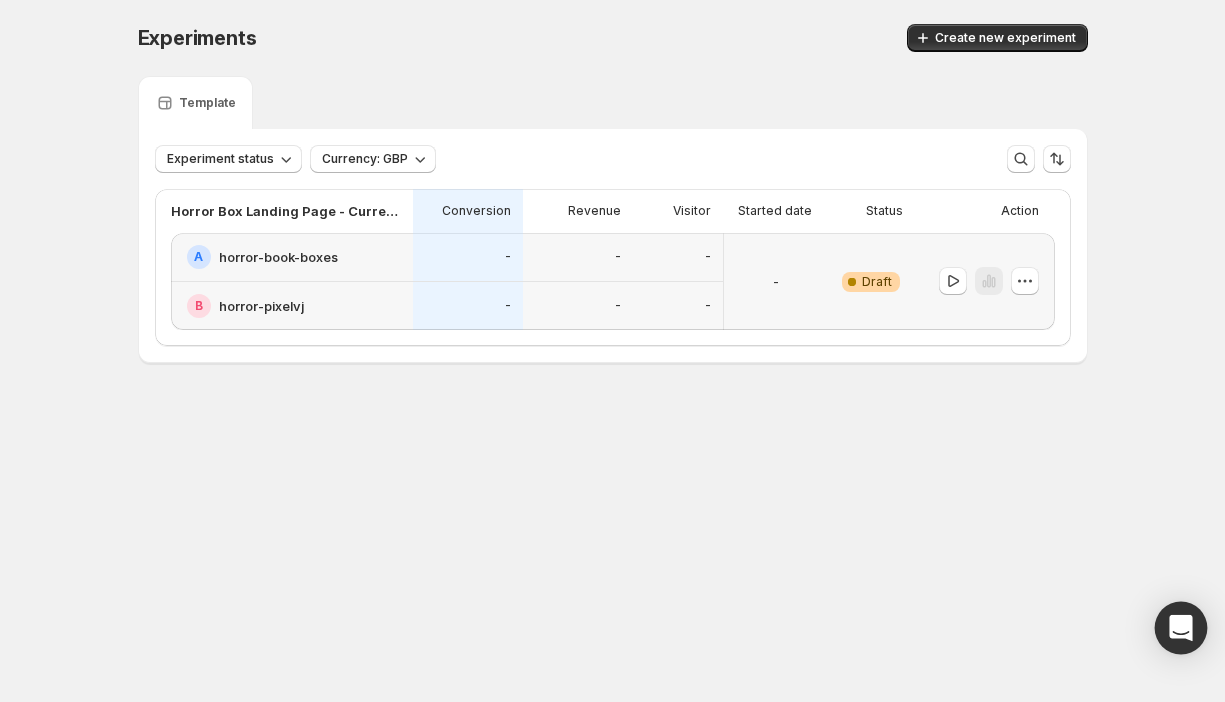 click 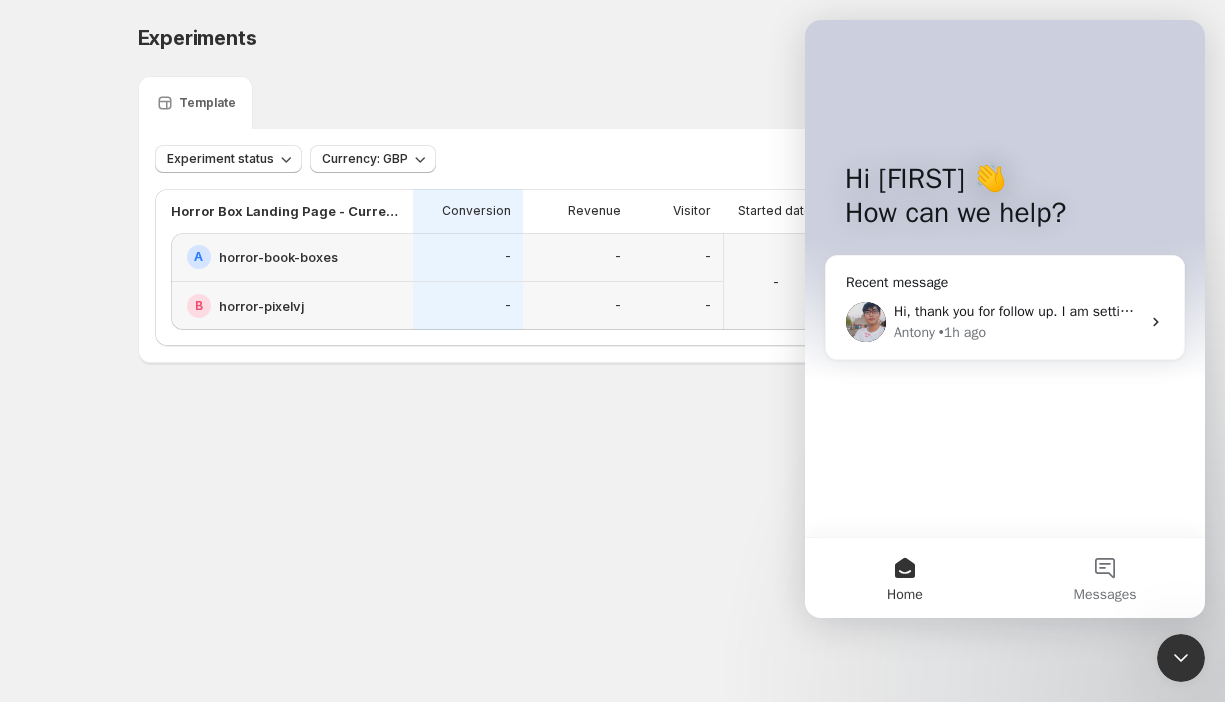 scroll, scrollTop: 0, scrollLeft: 0, axis: both 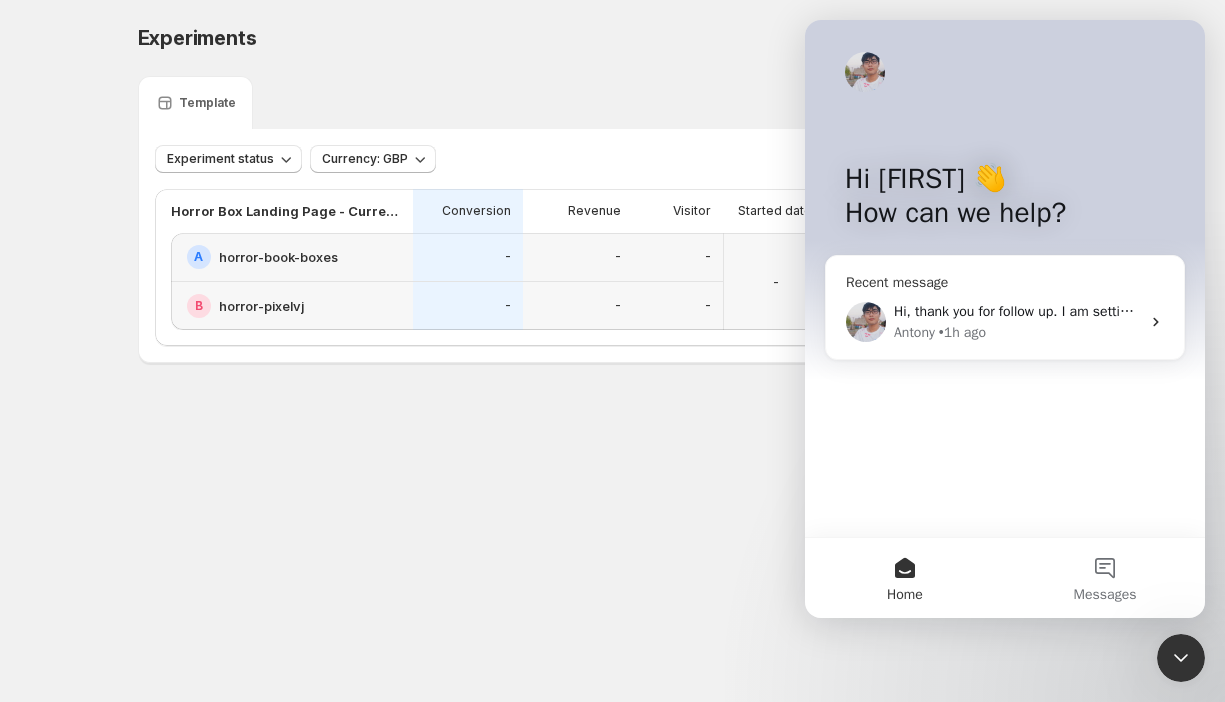 click on "Hi, thank you for follow up. I am setting up my below 2 pages in GemX app. A link is the main link that are using everywhere including Ads. and B link is new page that we wants to check. My question is how GemX will split traffic? is App send traffic to both URL or it will show only A link and A/B test within URL? [NAME] • 1h ago" at bounding box center [1005, 322] 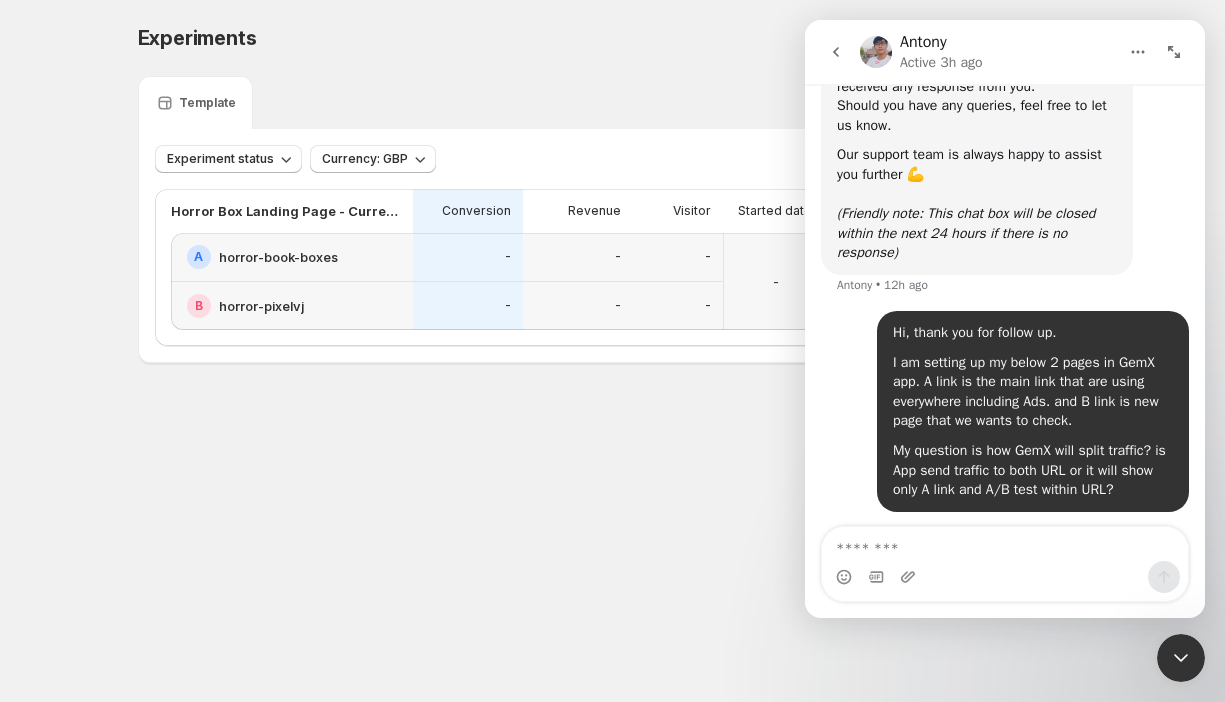 scroll, scrollTop: 2066, scrollLeft: 0, axis: vertical 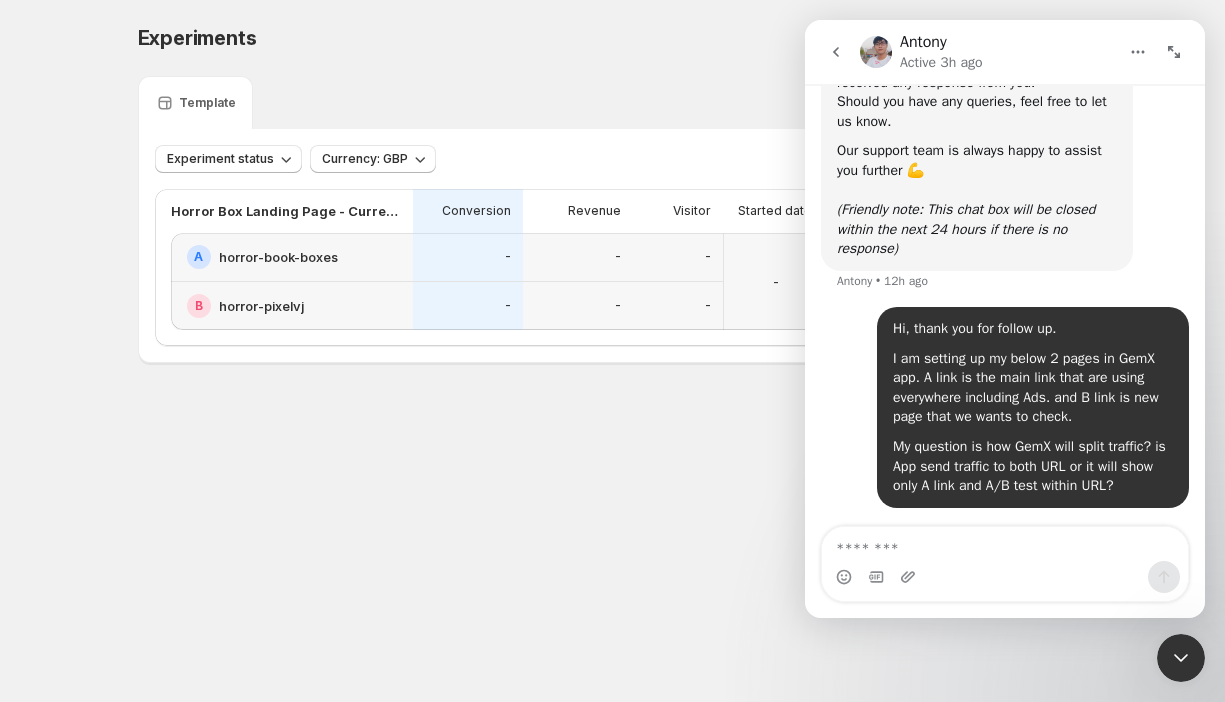 click on "Experiments. This page is ready Experiments Create new experiment Template Experiment status Currency: GBP More views More views Create new view Horror Box Landing Page - Current vs PixelVJ - 31 July 2025 Conversion Revenue Visitor Started date Status Action A horror-book-boxes B horror-pixelvj - - - - - - - Warning Complete Draft" at bounding box center (613, 235) 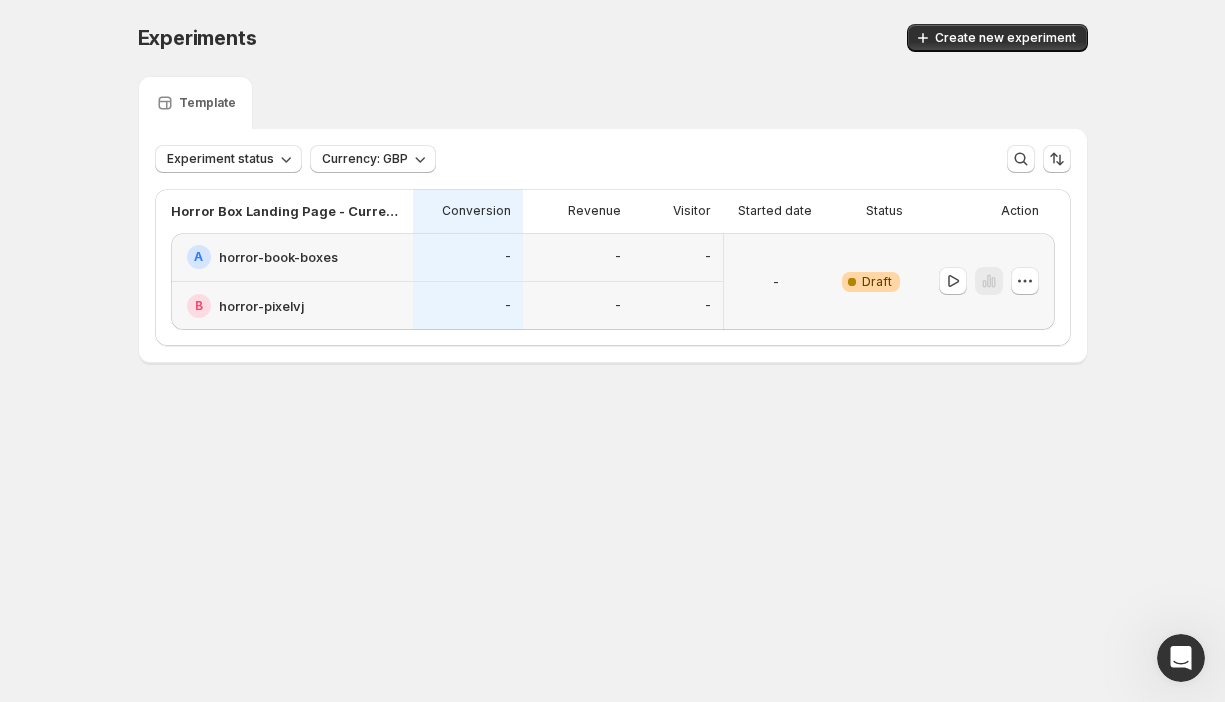 scroll, scrollTop: 0, scrollLeft: 0, axis: both 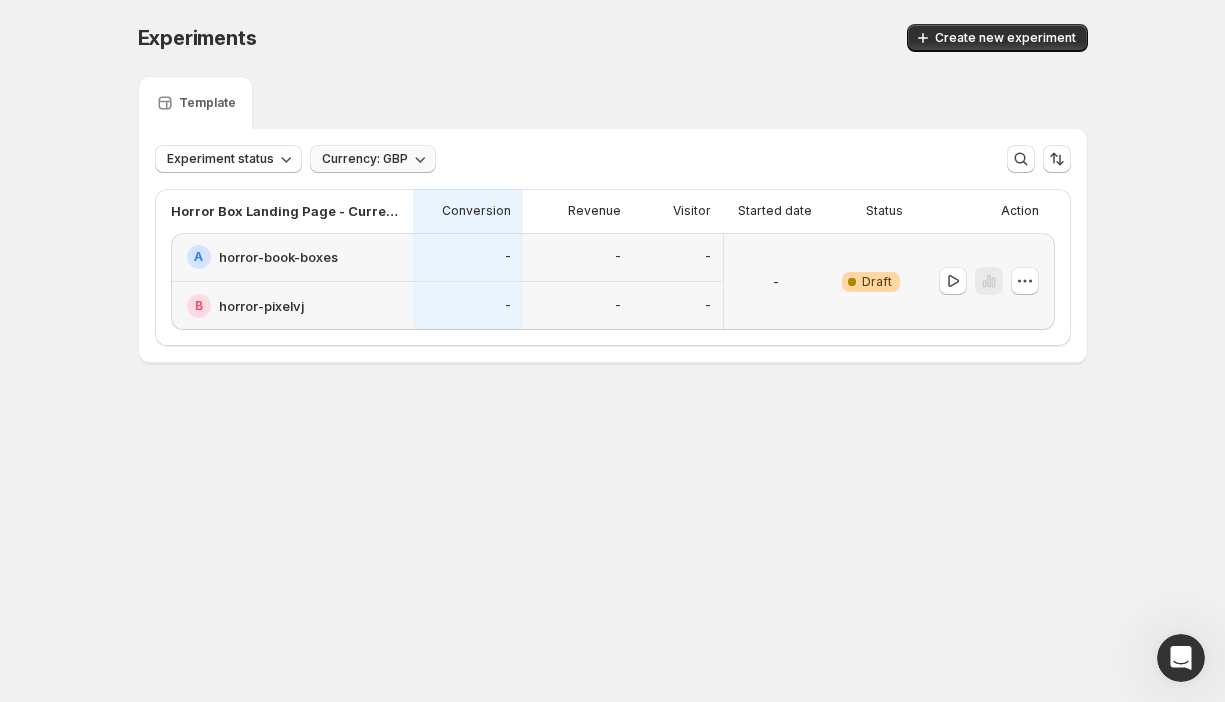 click on "Currency: GBP" at bounding box center [365, 159] 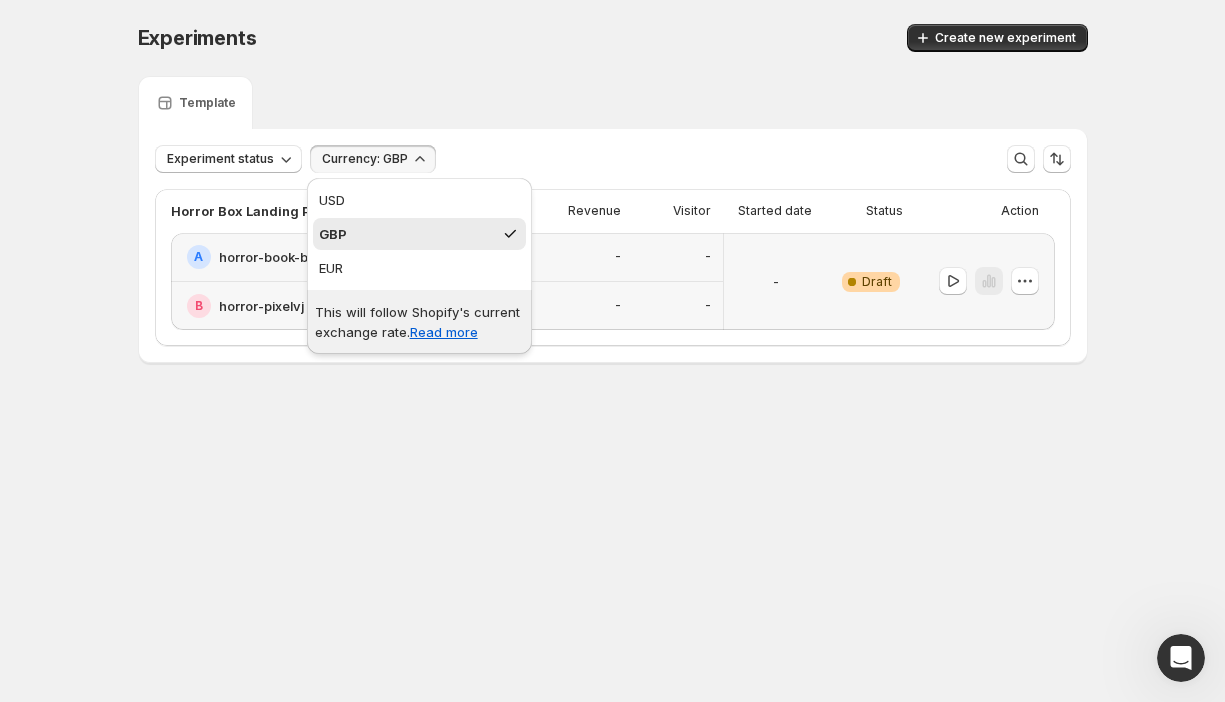 click on "Experiments. This page is ready Experiments Create new experiment Template Experiment status Currency: GBP More views More views Create new view Horror Box Landing Page - Current vs PixelVJ - 31 July 2025 Conversion Revenue Visitor Started date Status Action A horror-book-boxes B horror-pixelvj - - - - - - - Warning Complete Draft Home Experiments Plans USD GBP EUR This will follow Shopify's current exchange rate.  Read more" at bounding box center [612, 351] 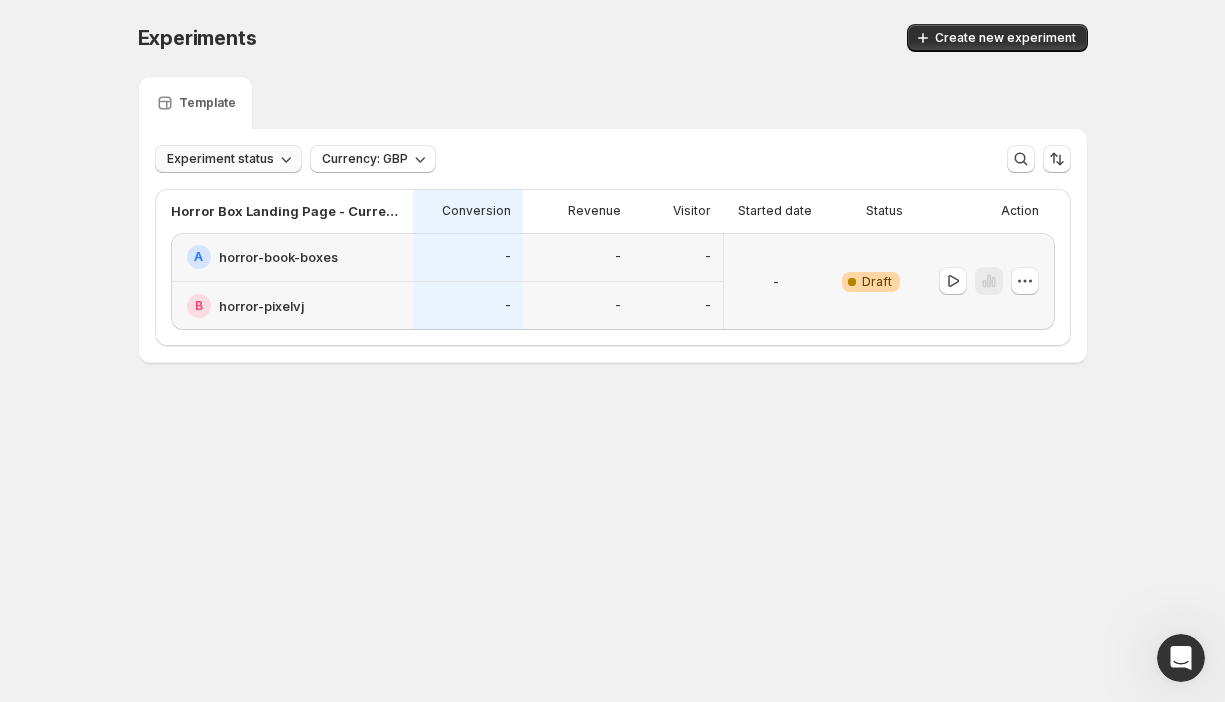click on "Experiment status" at bounding box center (220, 159) 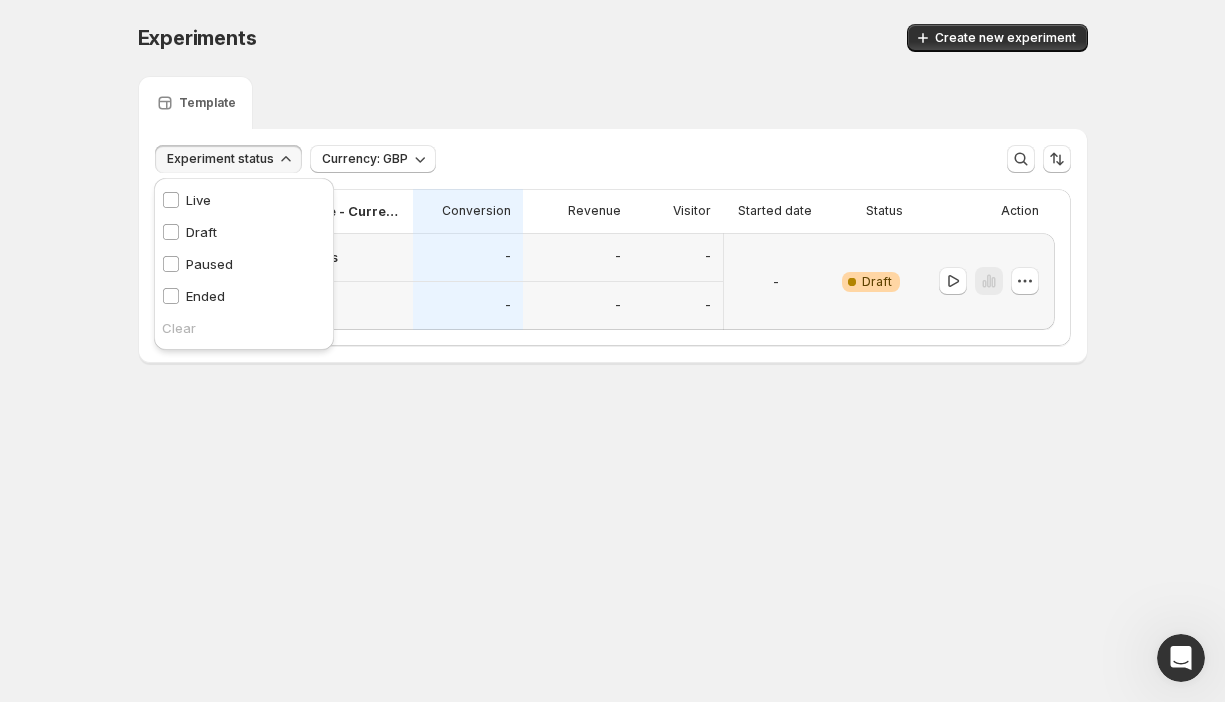 click on "Experiments" at bounding box center [356, 38] 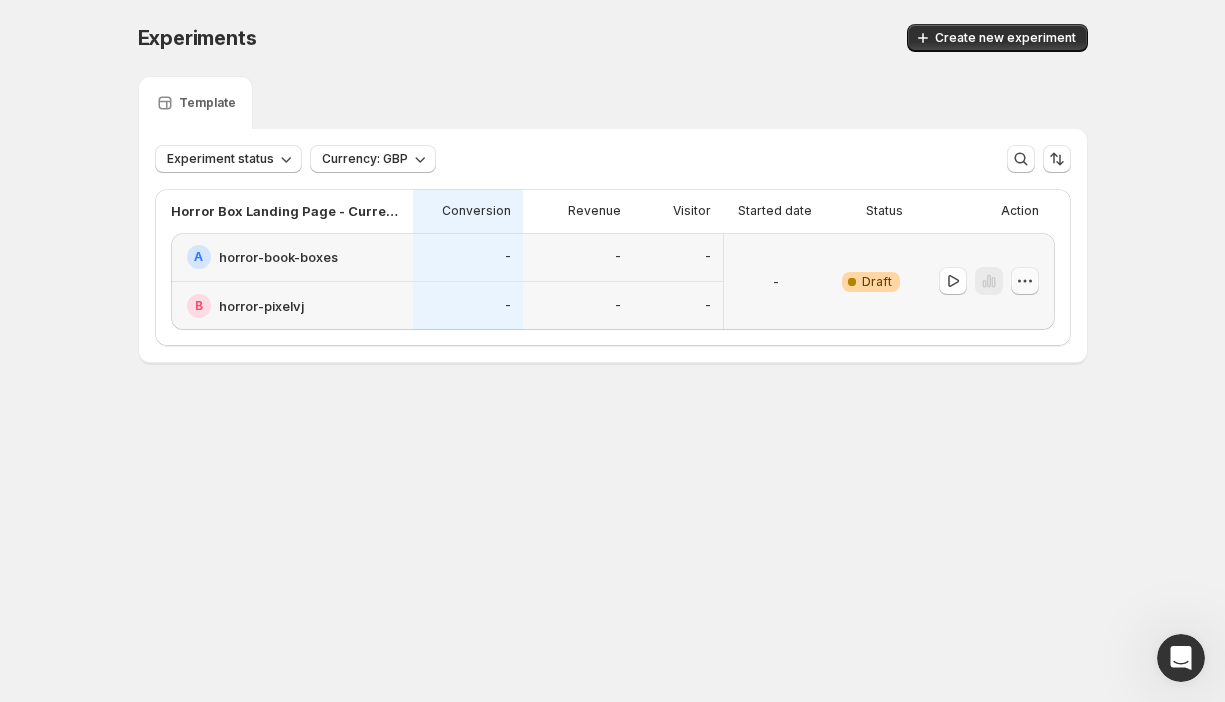 click 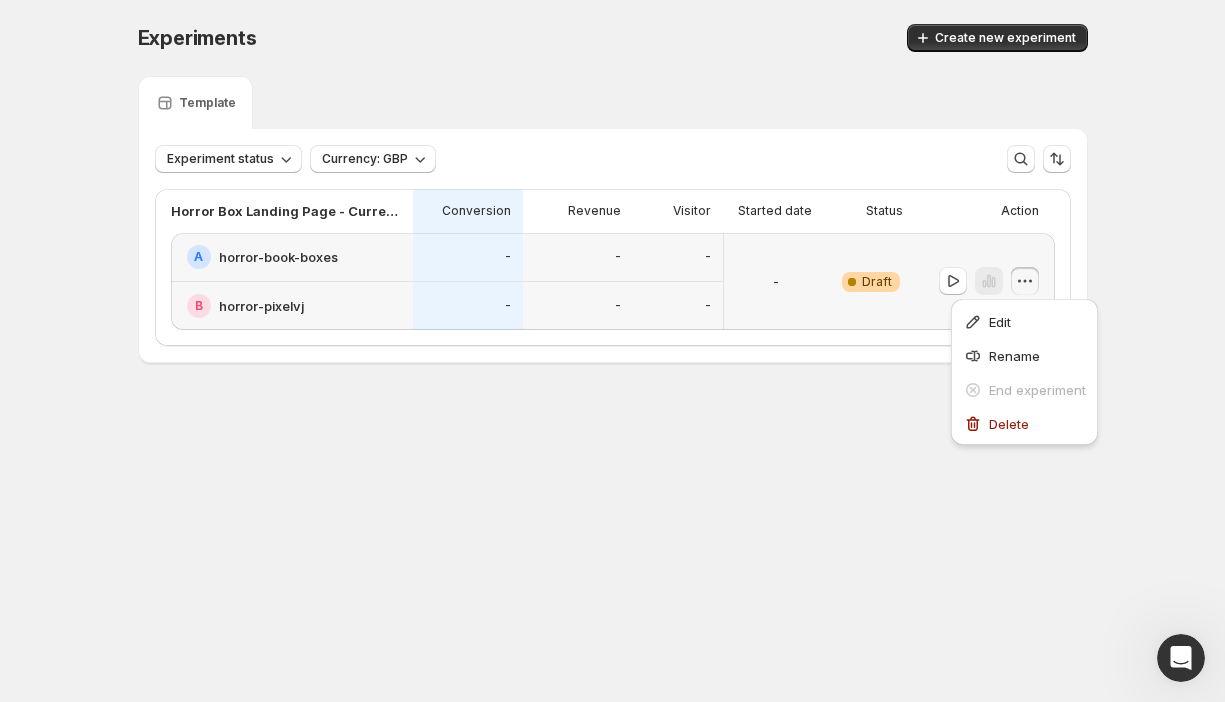 click on "Experiments. This page is ready Experiments Create new experiment Template Experiment status Currency: GBP More views More views Create new view Horror Box Landing Page - Current vs PixelVJ - 31 July 2025 Conversion Revenue Visitor Started date Status Action A horror-book-boxes B horror-pixelvj - - - - - - - Warning Complete Draft" at bounding box center (613, 235) 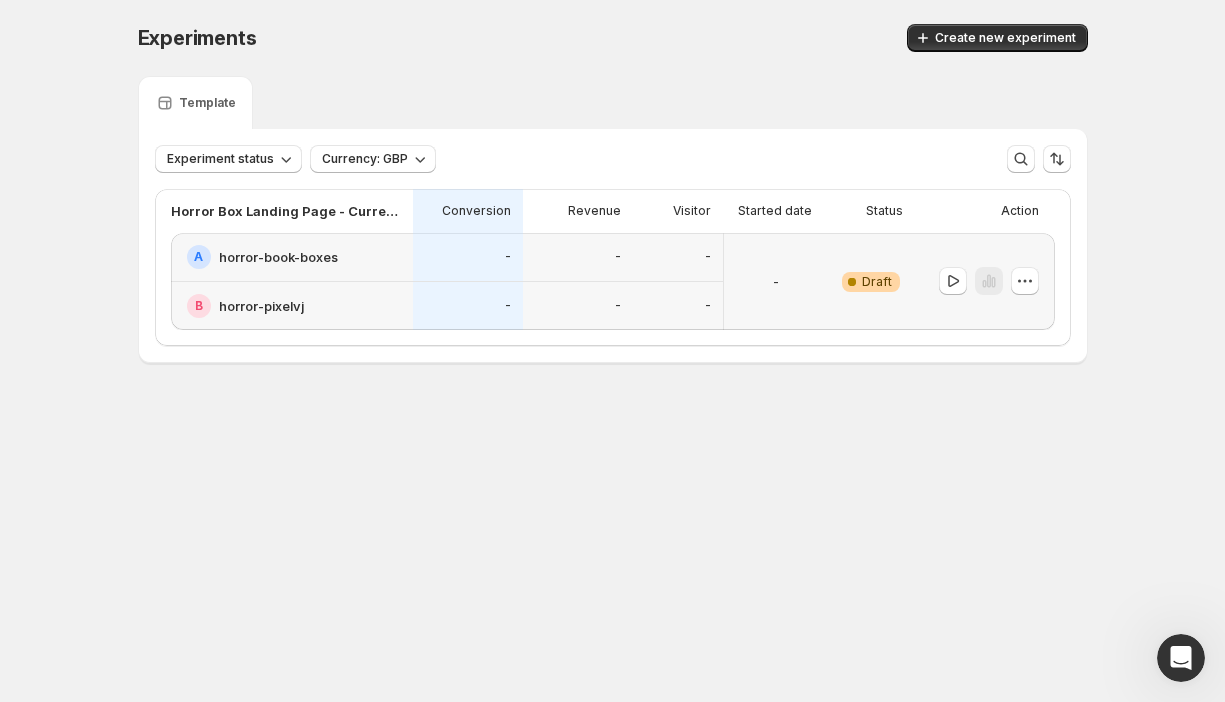 click at bounding box center (1181, 658) 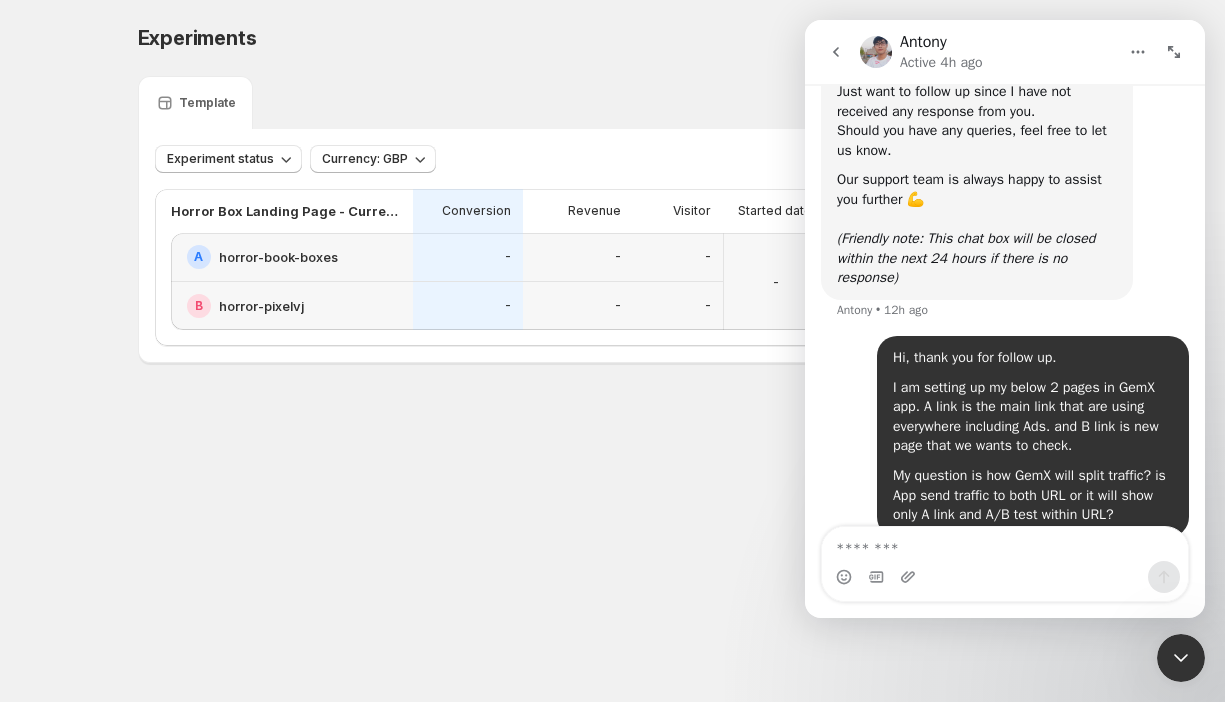 scroll, scrollTop: 2066, scrollLeft: 0, axis: vertical 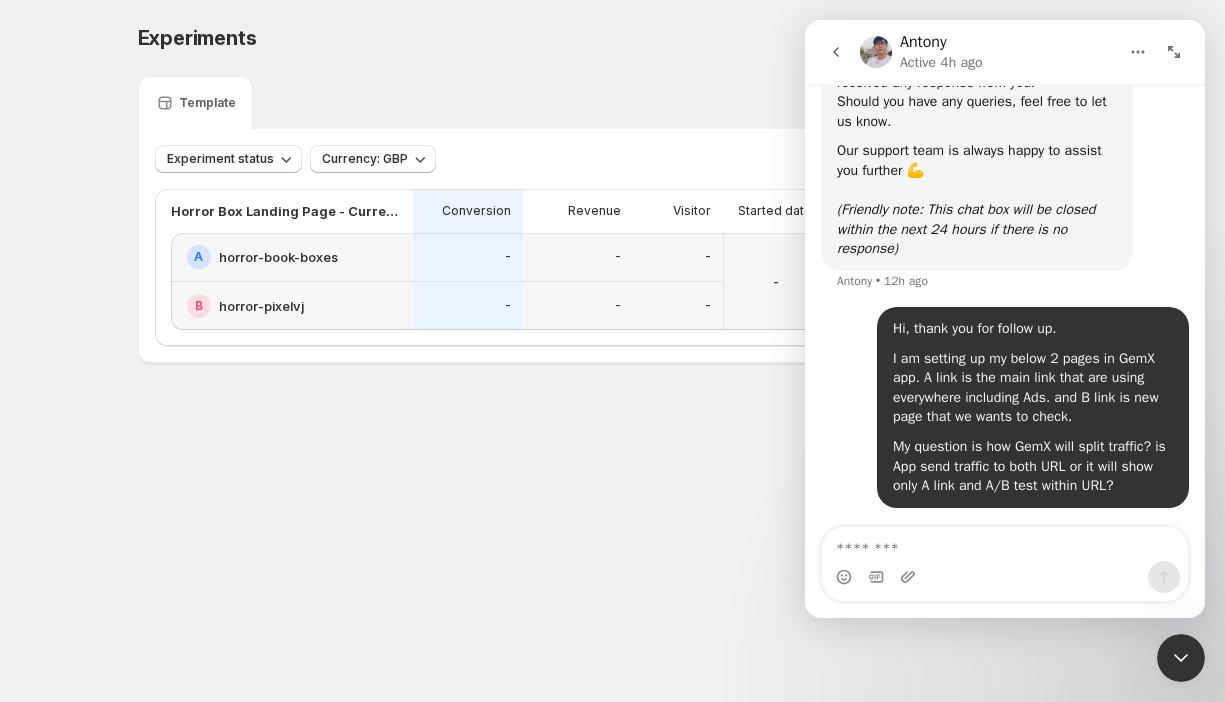 click on "Experiments. This page is ready Experiments Create new experiment Template Experiment status Currency: GBP More views More views Create new view Horror Box Landing Page - Current vs PixelVJ - 31 July 2025 Conversion Revenue Visitor Started date Status Action A horror-book-boxes B horror-pixelvj - - - - - - - Warning Complete Draft Home Experiments Plans" at bounding box center (612, 351) 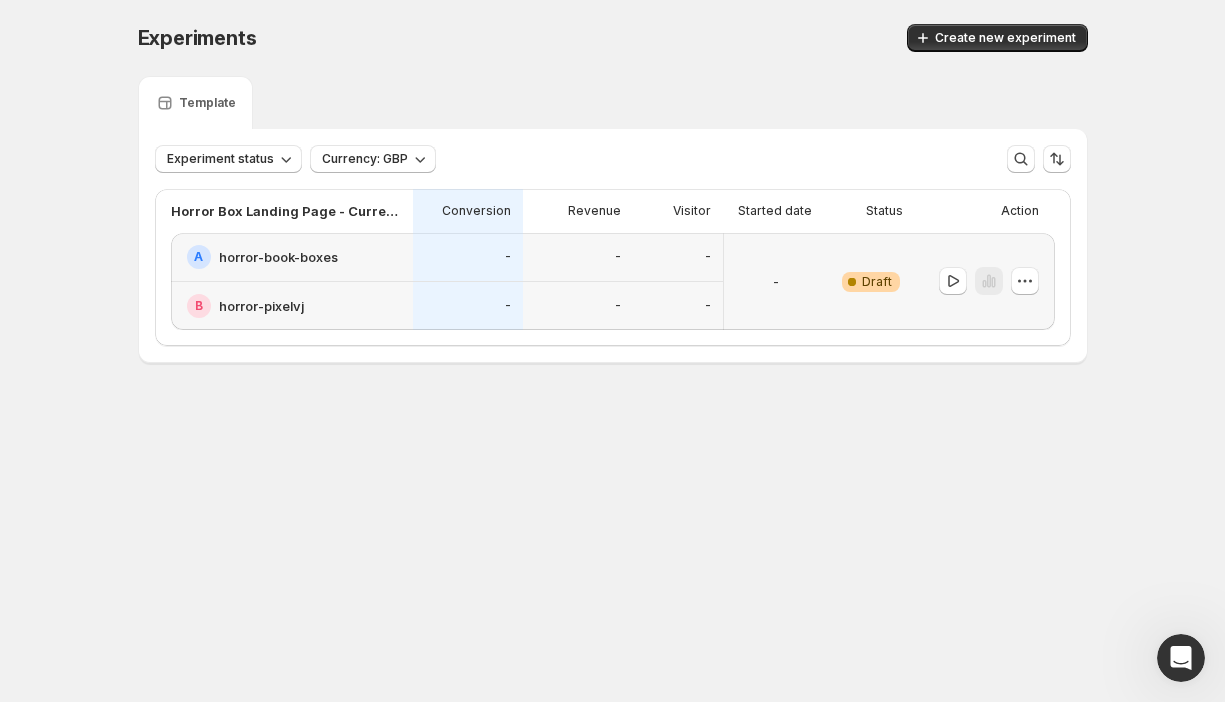 click at bounding box center [1181, 658] 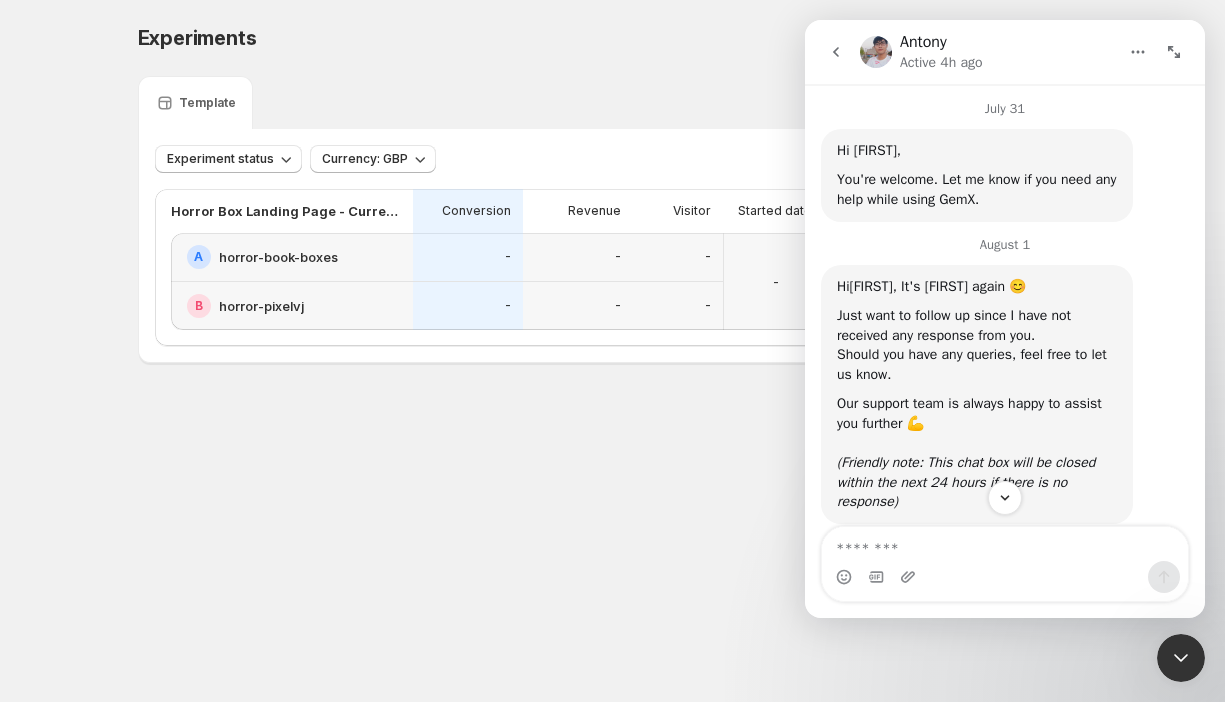 scroll, scrollTop: 2066, scrollLeft: 0, axis: vertical 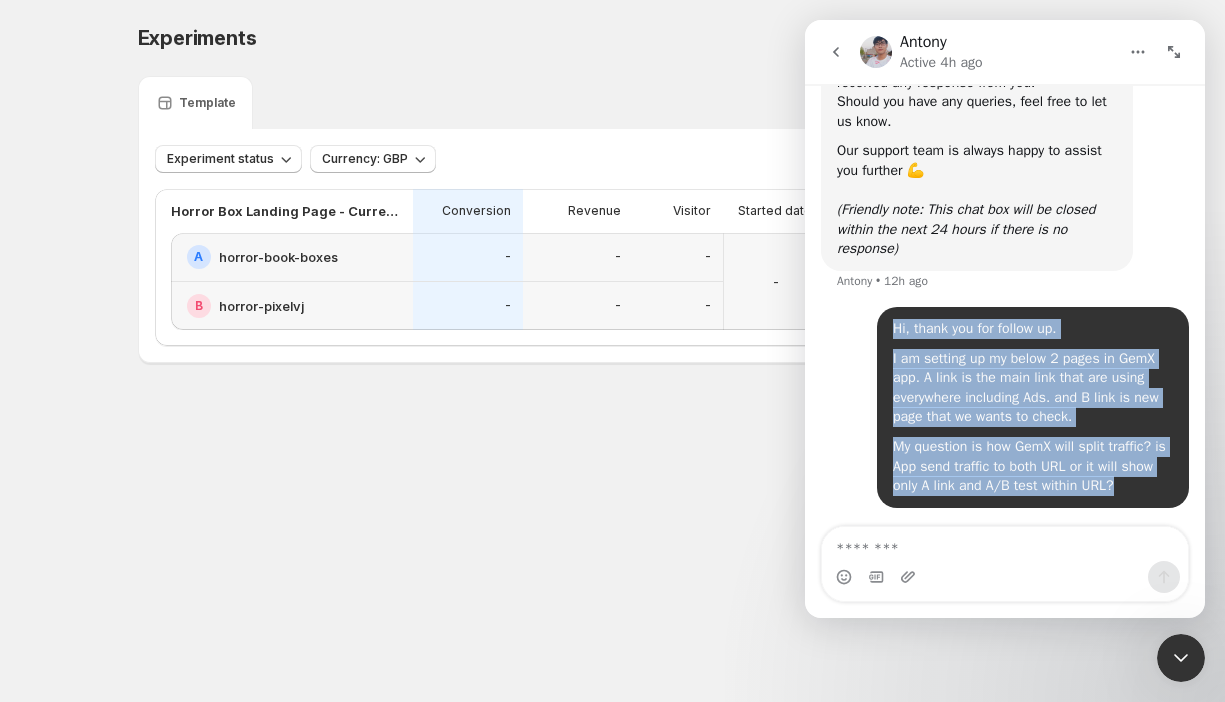 drag, startPoint x: 878, startPoint y: 335, endPoint x: 1121, endPoint y: 490, distance: 288.22562 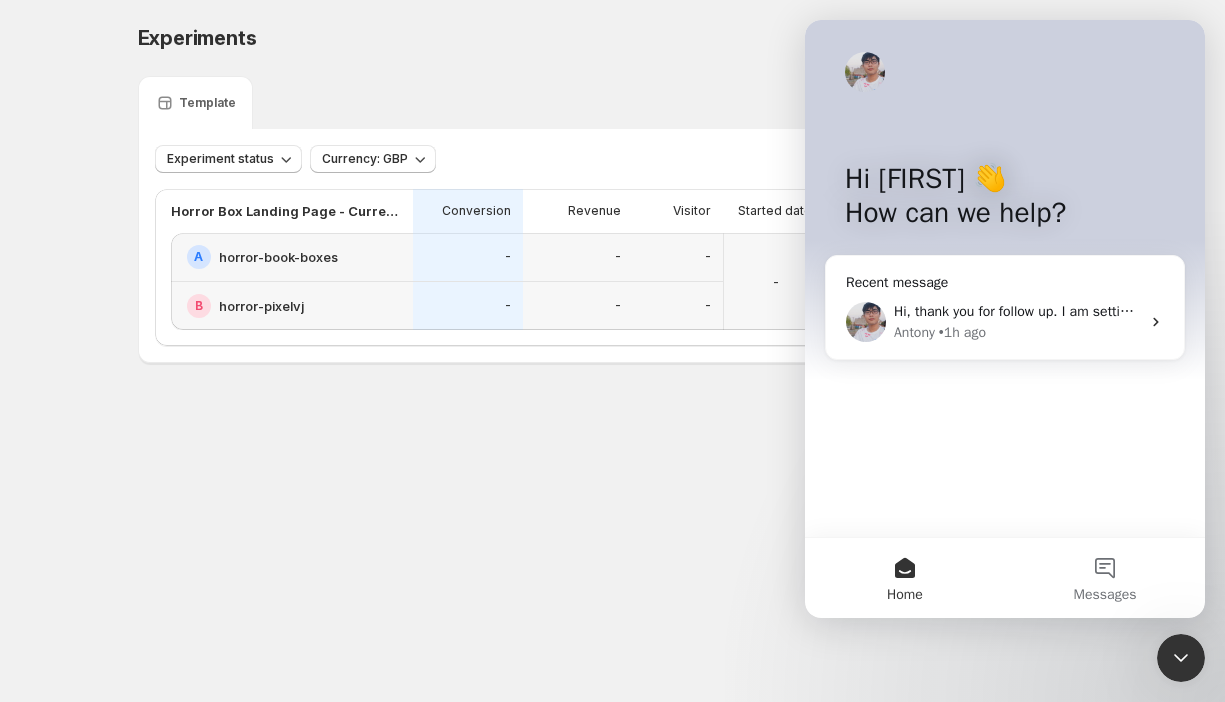 scroll, scrollTop: 0, scrollLeft: 0, axis: both 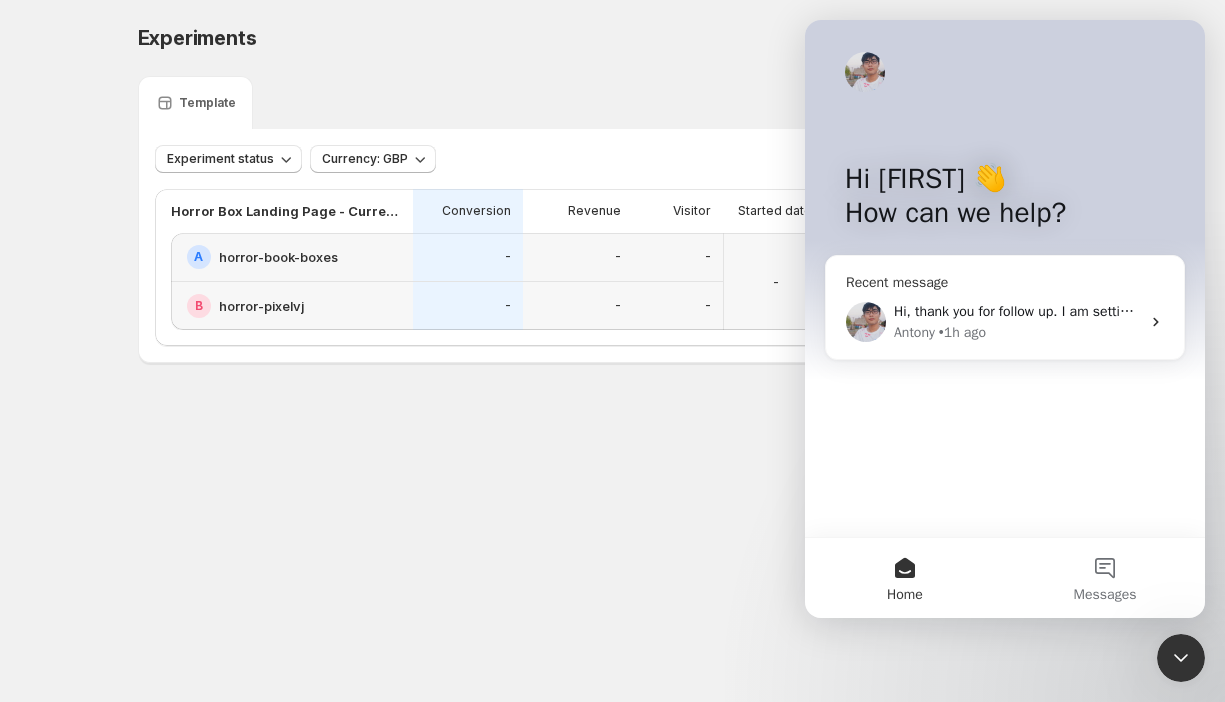 click on "•  1h ago" at bounding box center (962, 332) 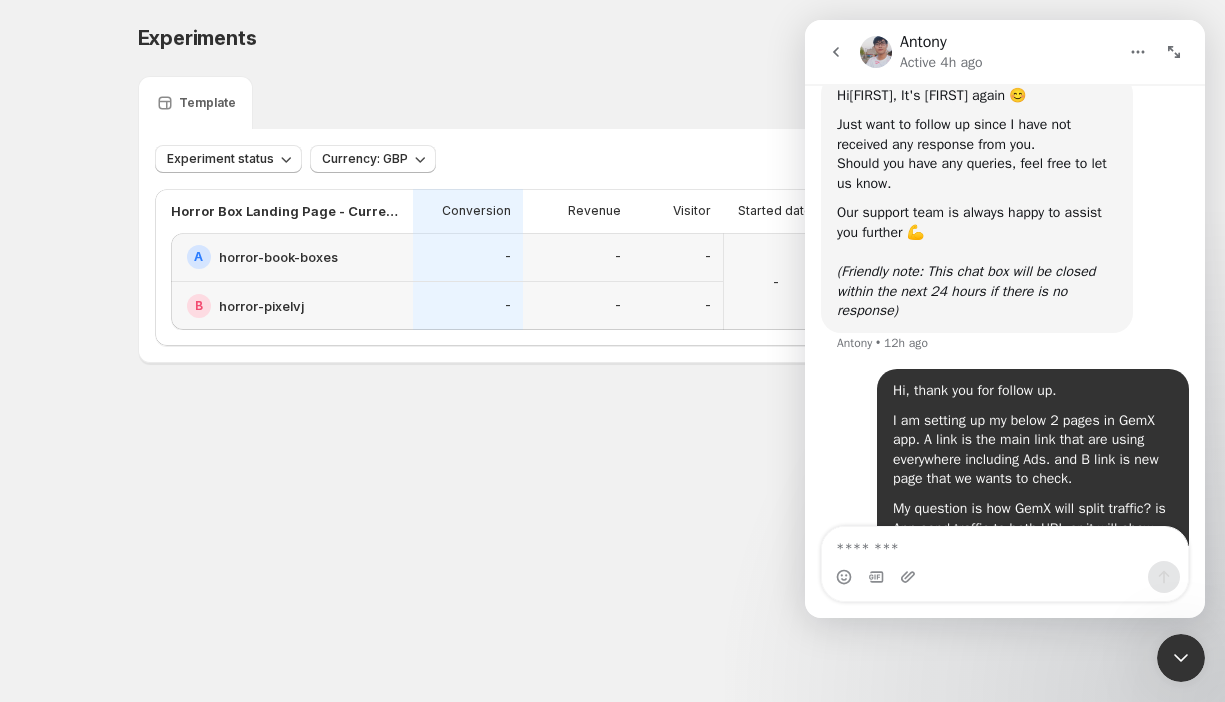 scroll, scrollTop: 2066, scrollLeft: 0, axis: vertical 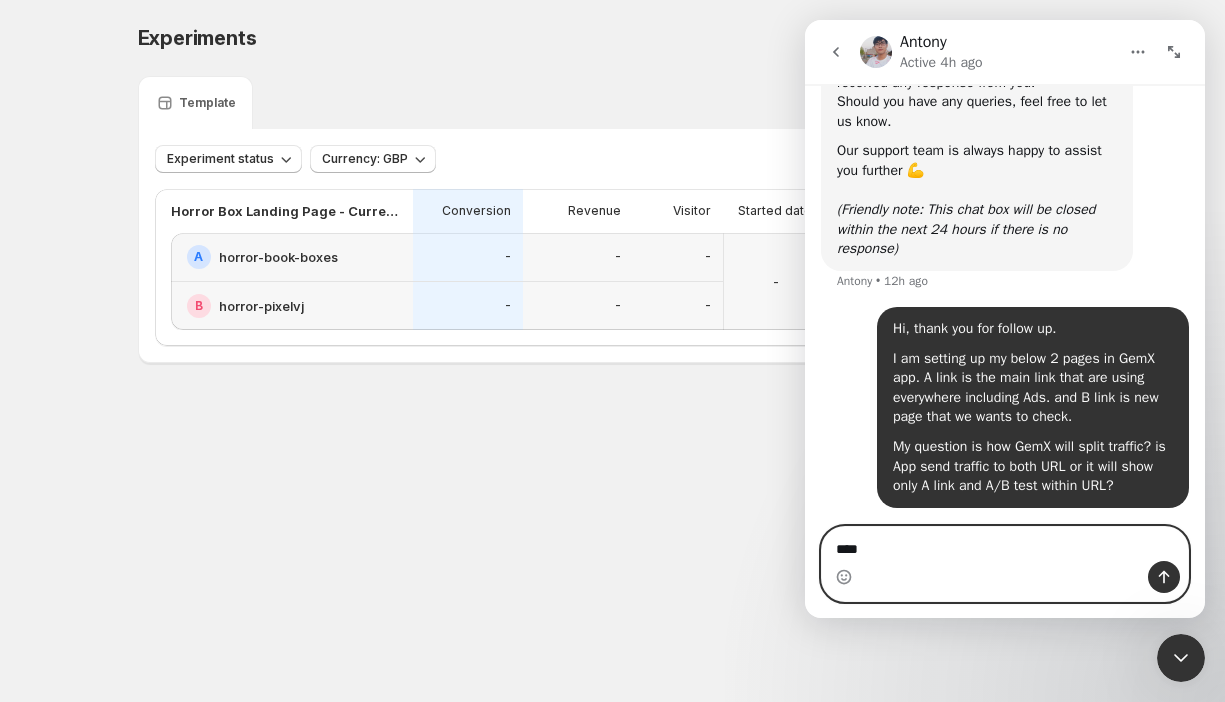 paste on "**********" 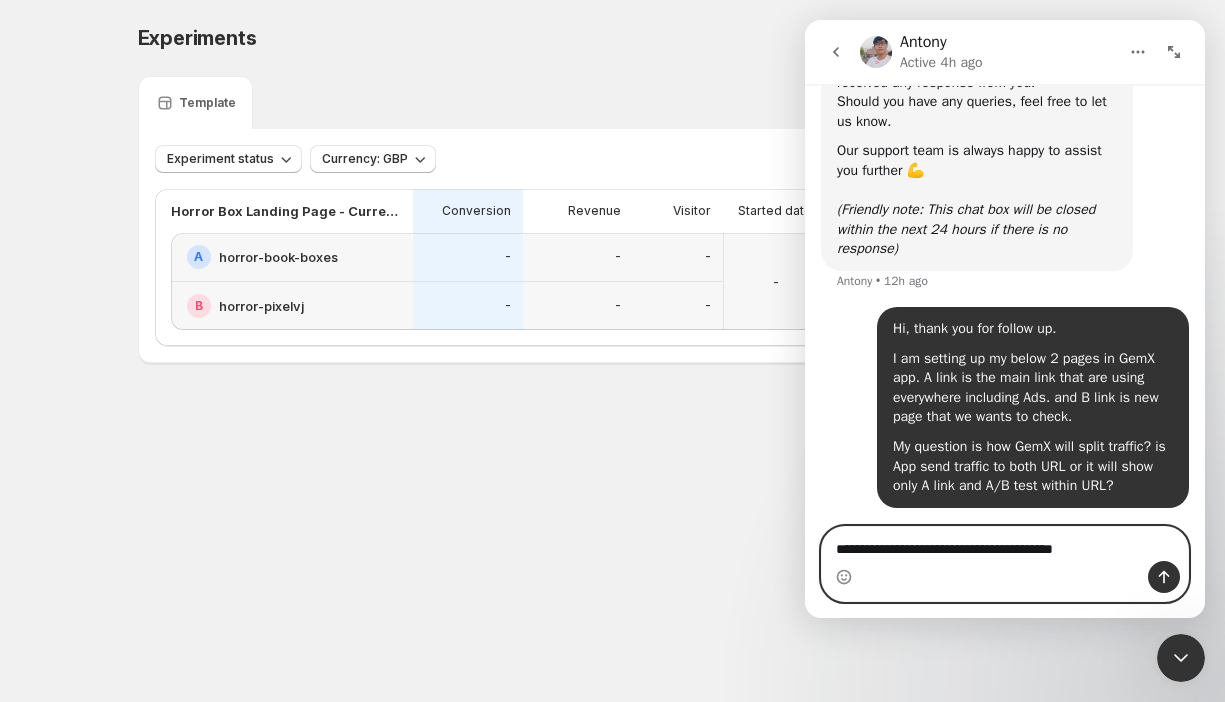 scroll, scrollTop: 2086, scrollLeft: 0, axis: vertical 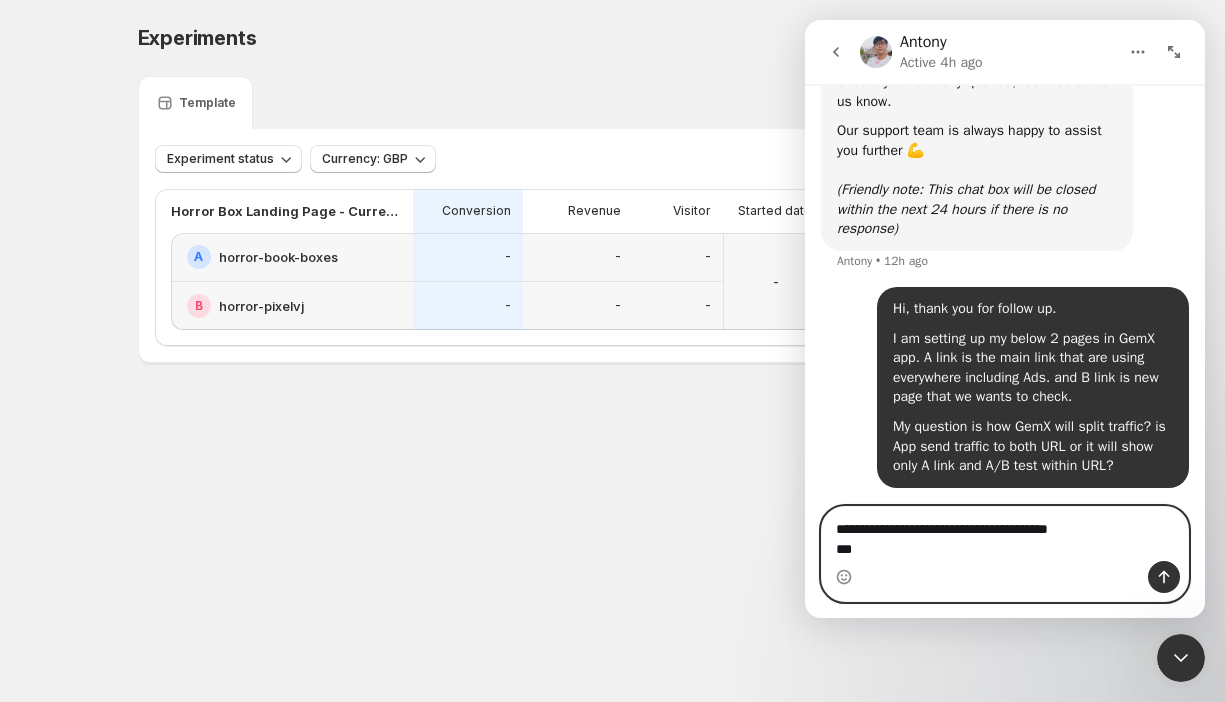 paste on "**********" 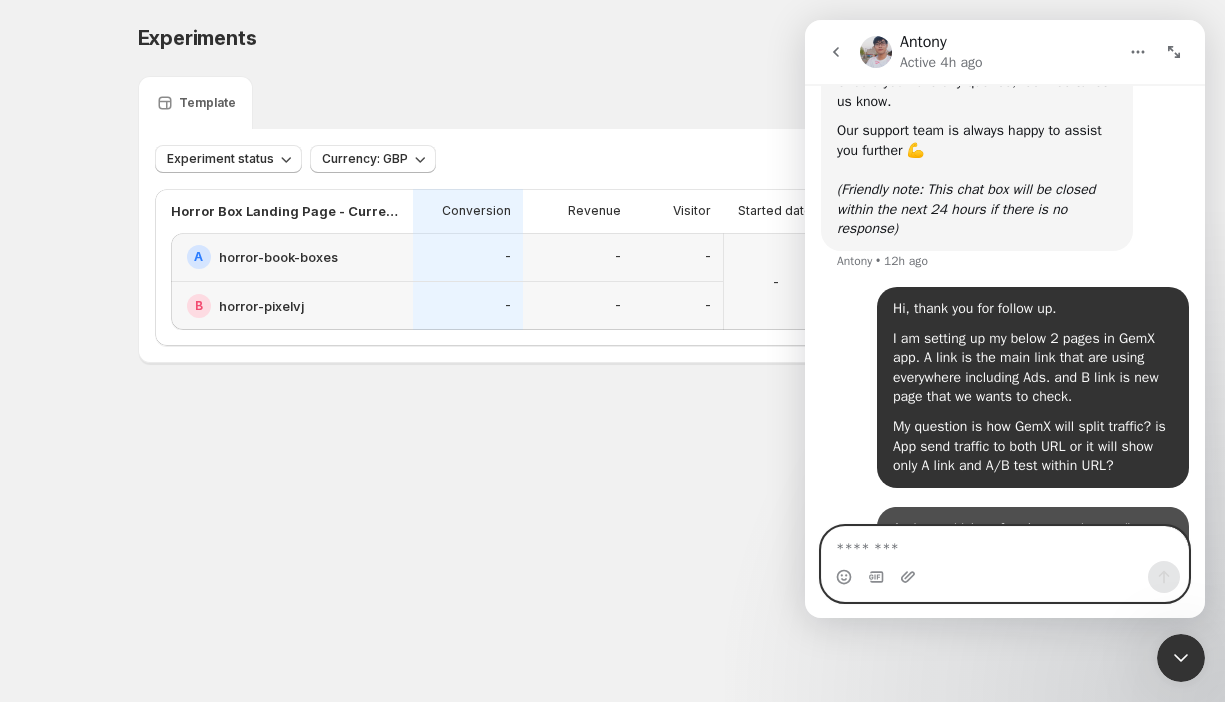 scroll, scrollTop: 2164, scrollLeft: 0, axis: vertical 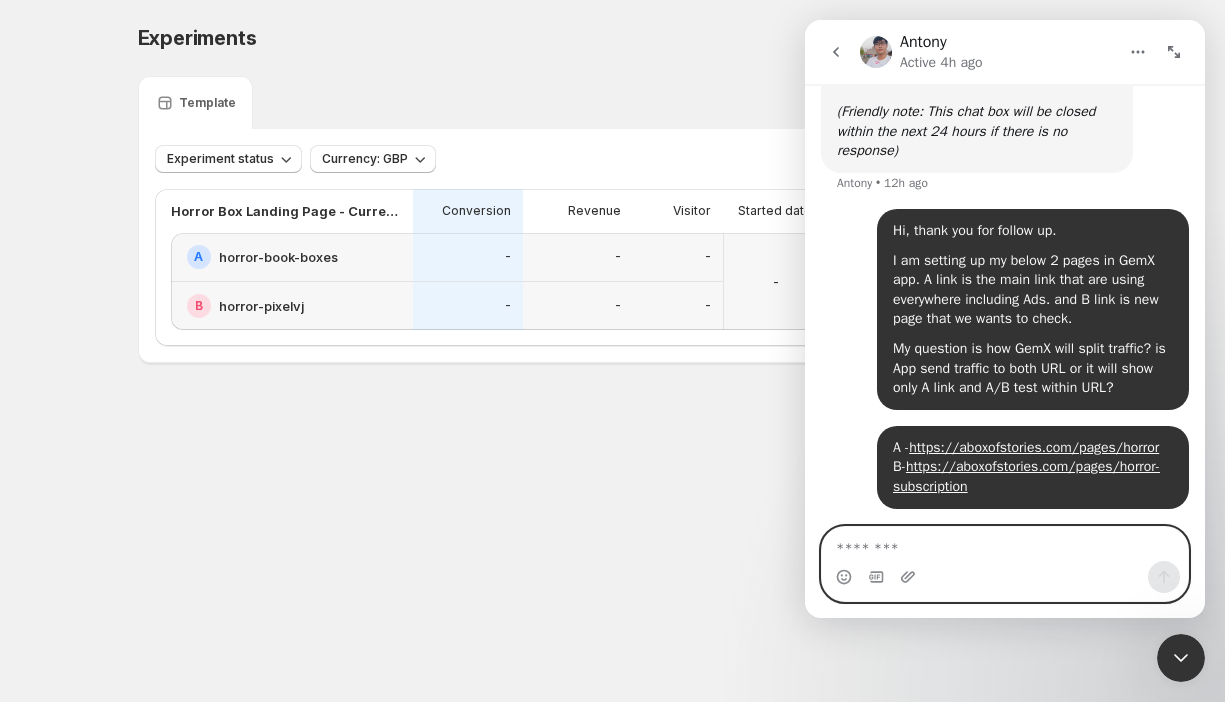 type 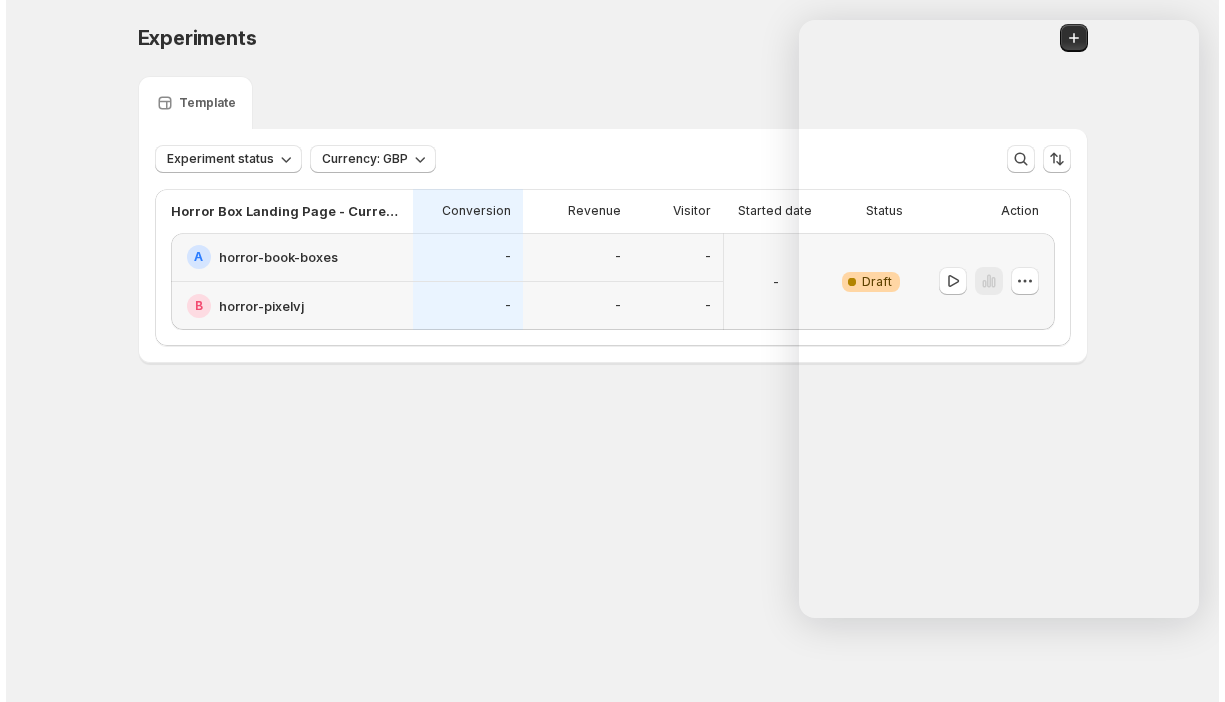 scroll, scrollTop: 0, scrollLeft: 0, axis: both 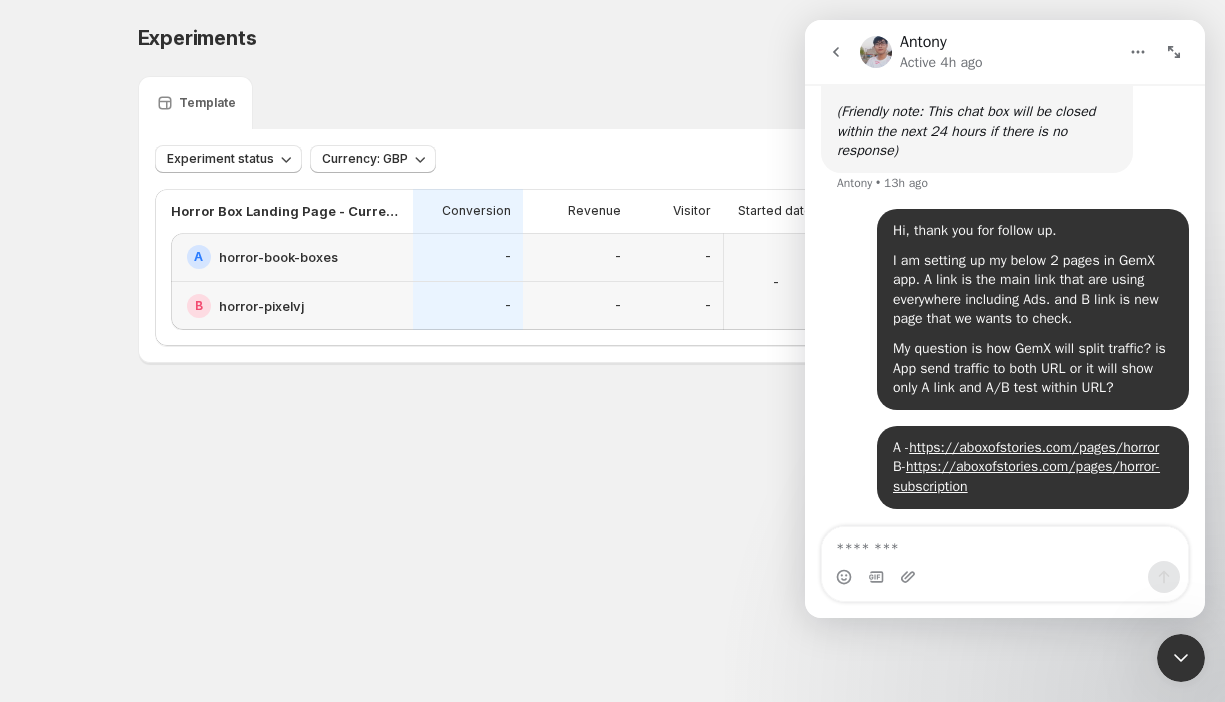 click at bounding box center (836, 52) 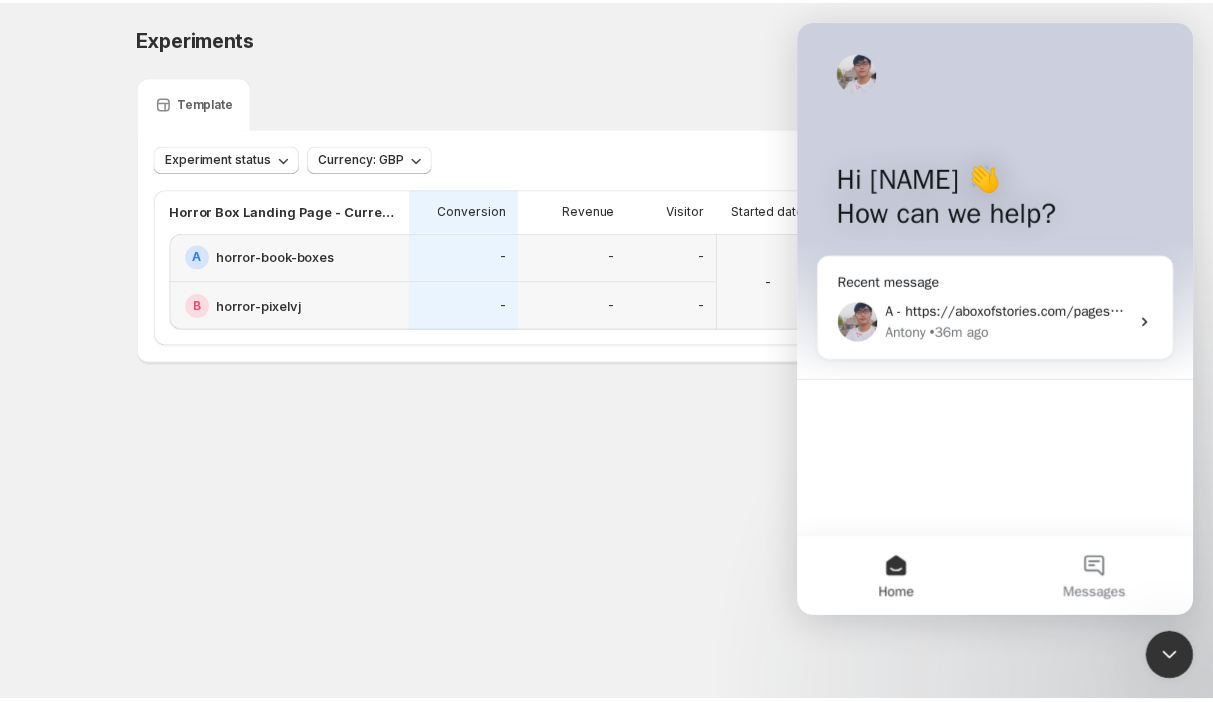 scroll, scrollTop: 0, scrollLeft: 0, axis: both 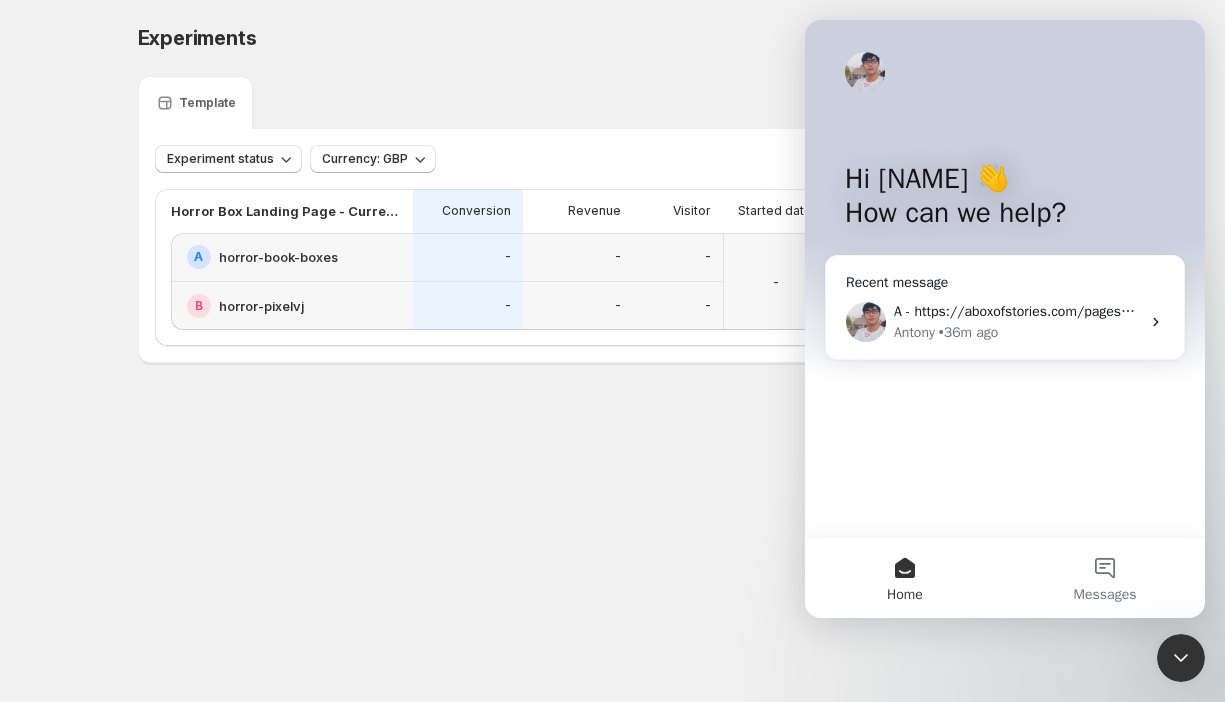 click 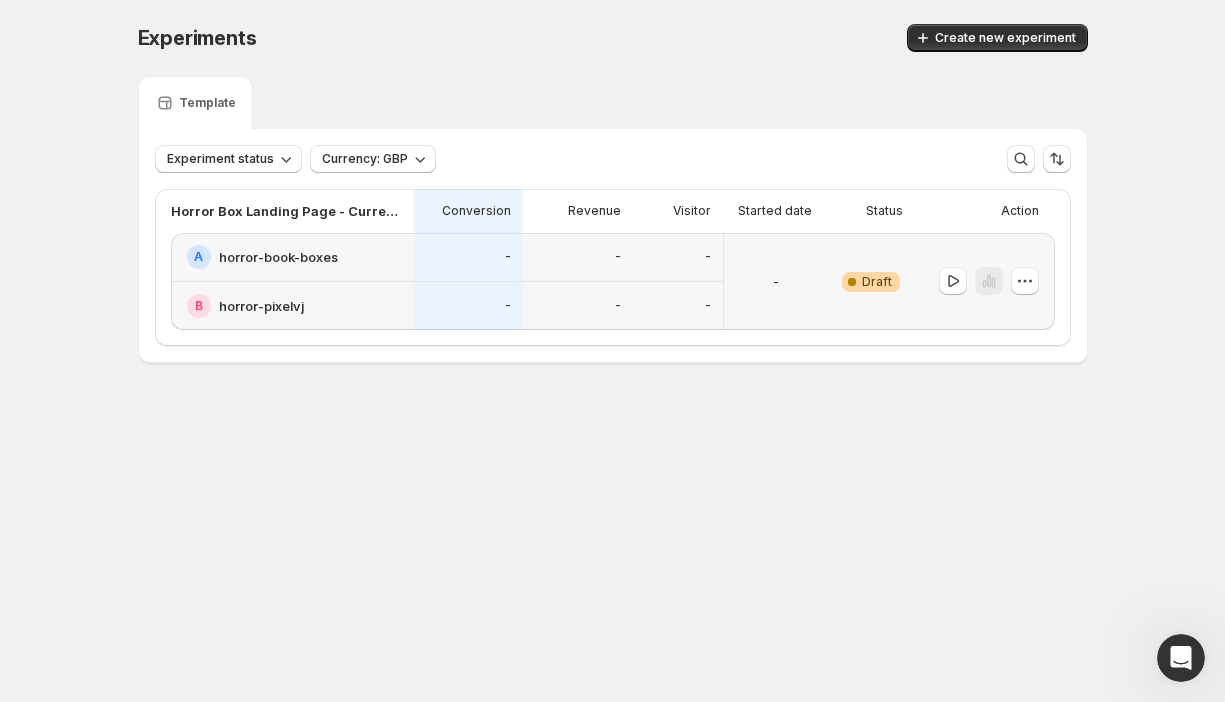 click on "Experiments. This page is ready Experiments Create new experiment" at bounding box center (613, 38) 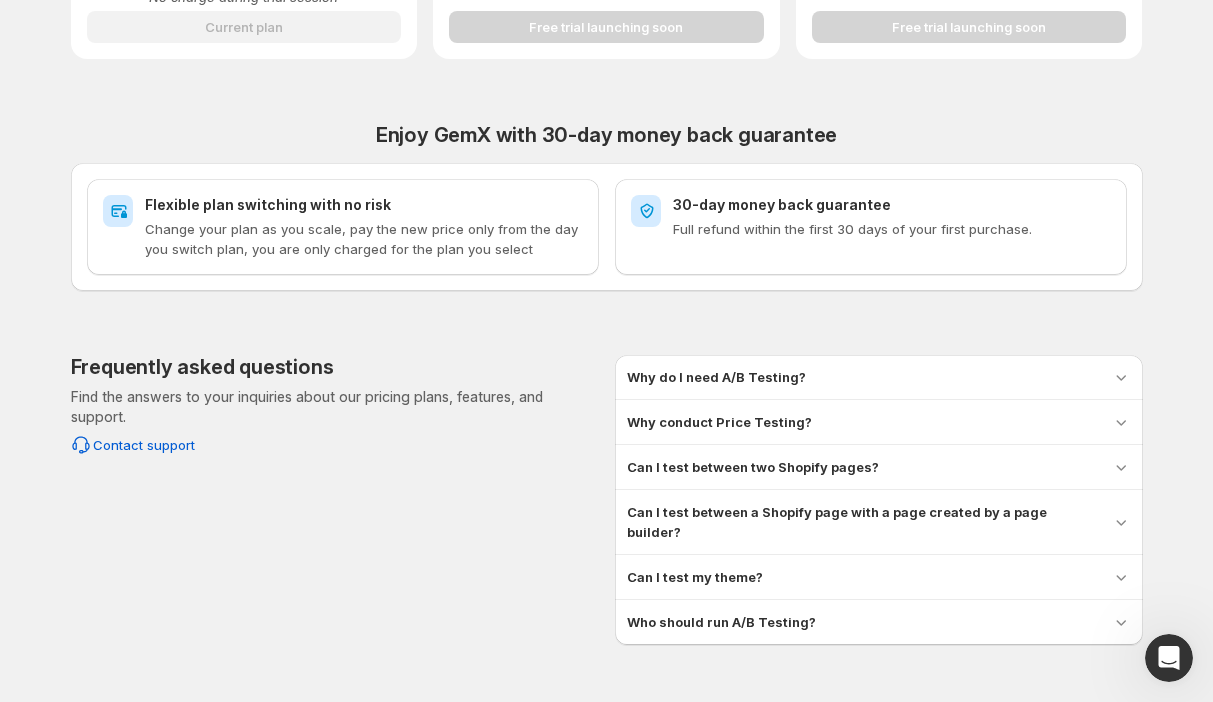 scroll, scrollTop: 805, scrollLeft: 0, axis: vertical 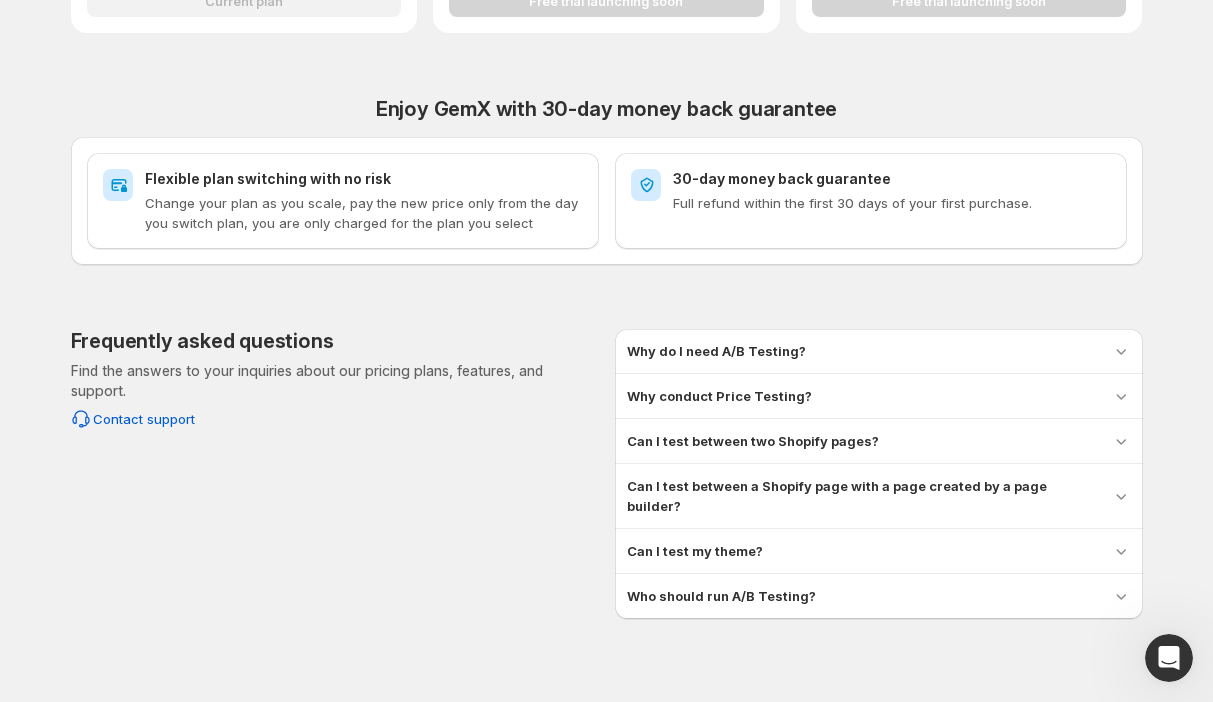 click on "Can I test between two Shopify pages?" at bounding box center [753, 441] 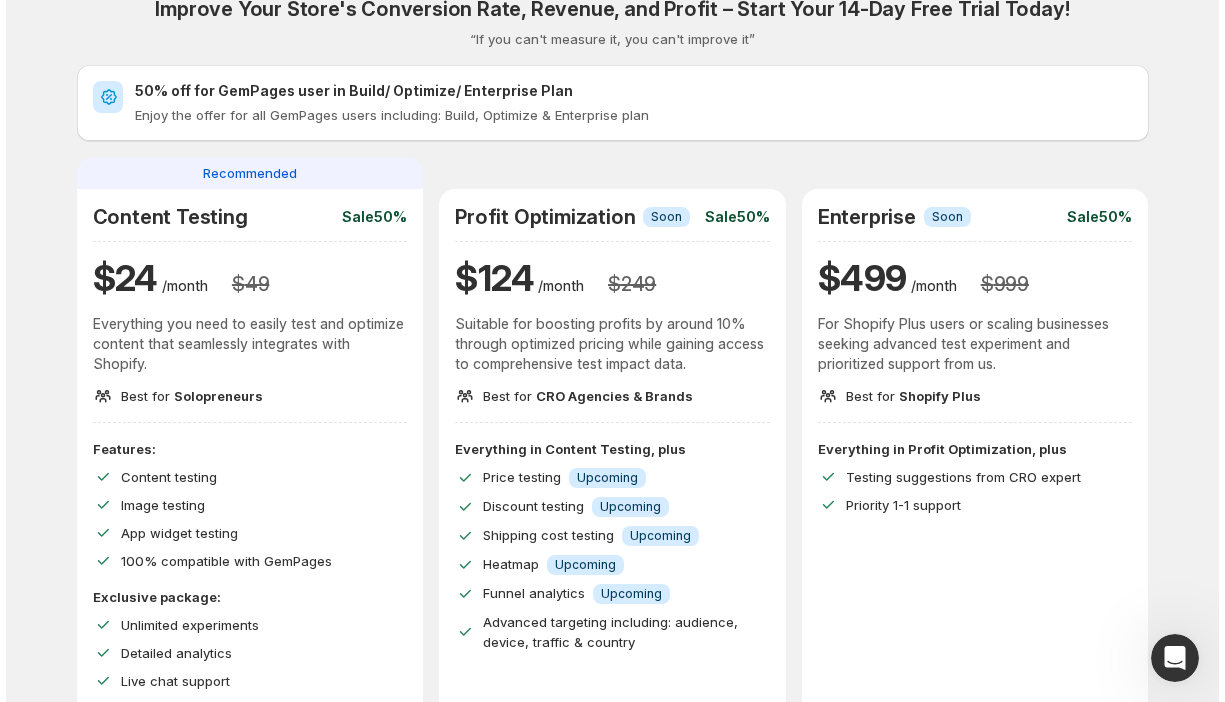 scroll, scrollTop: 0, scrollLeft: 0, axis: both 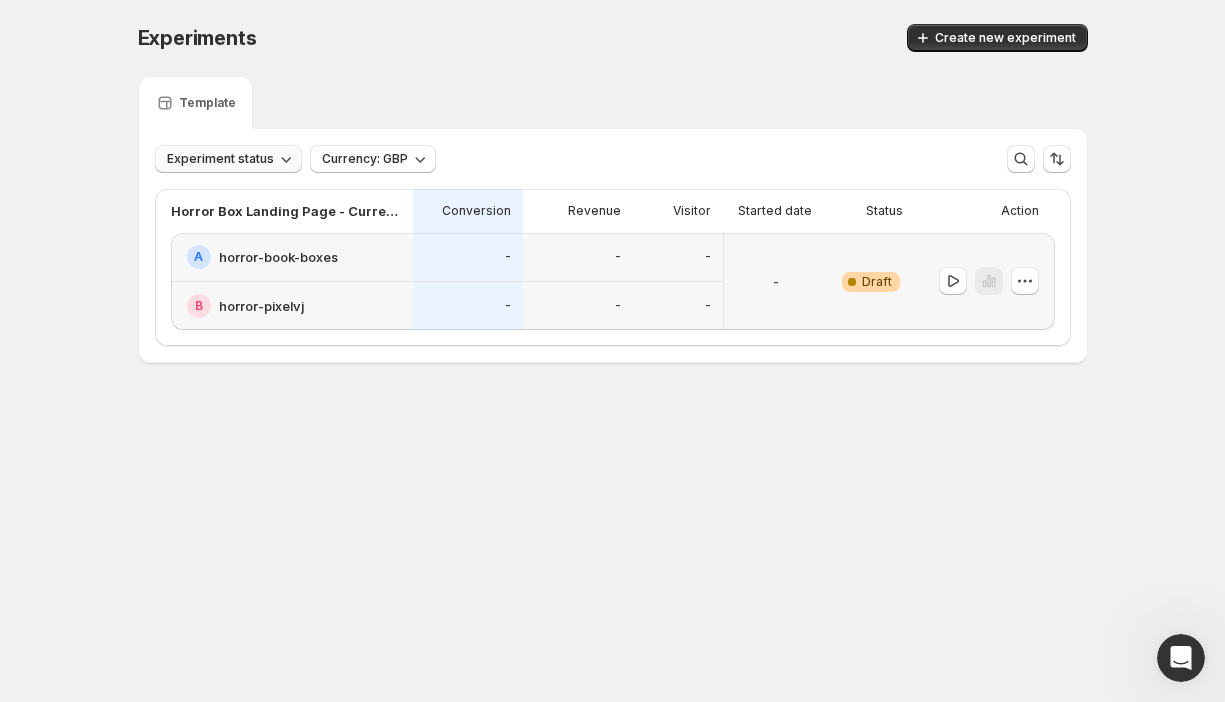click on "Experiment status" at bounding box center [220, 159] 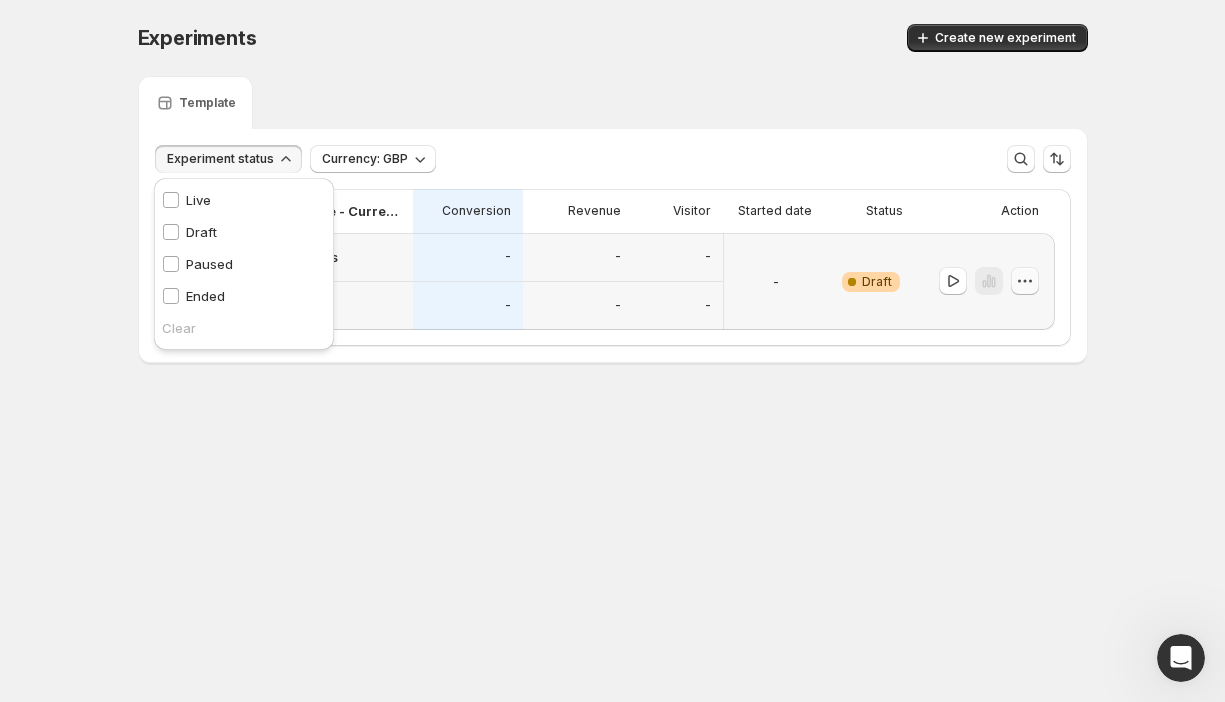 click 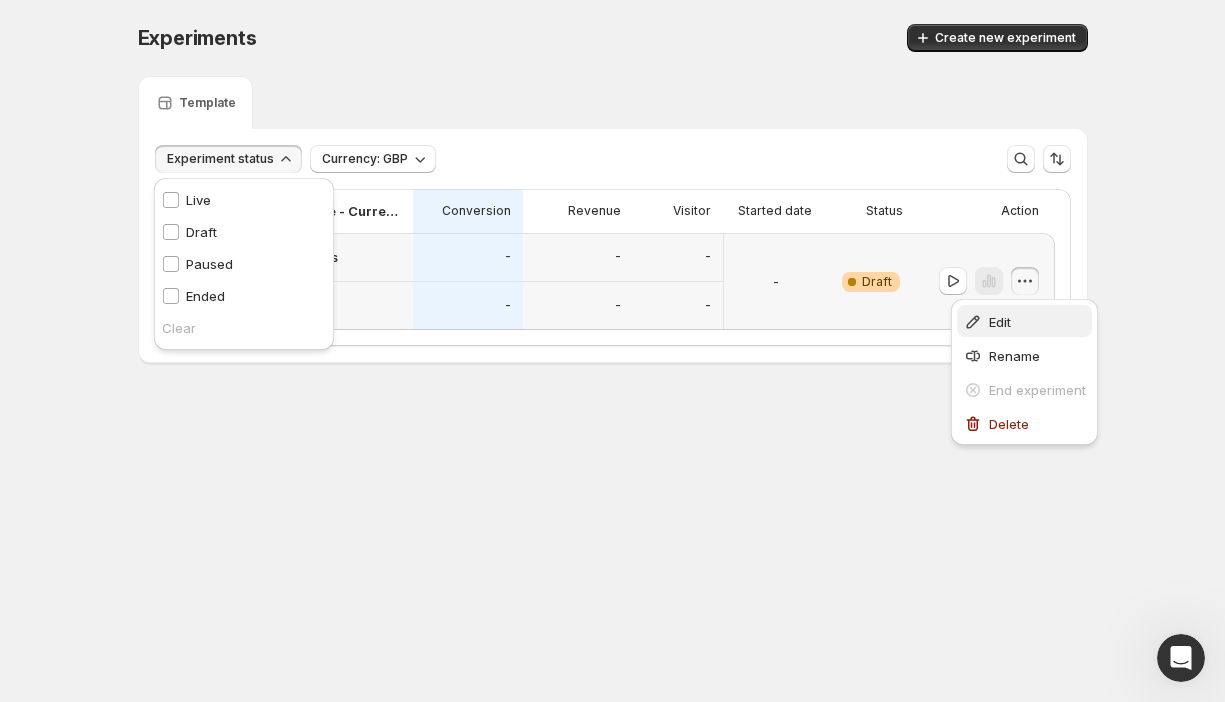 click on "Edit" at bounding box center (1000, 322) 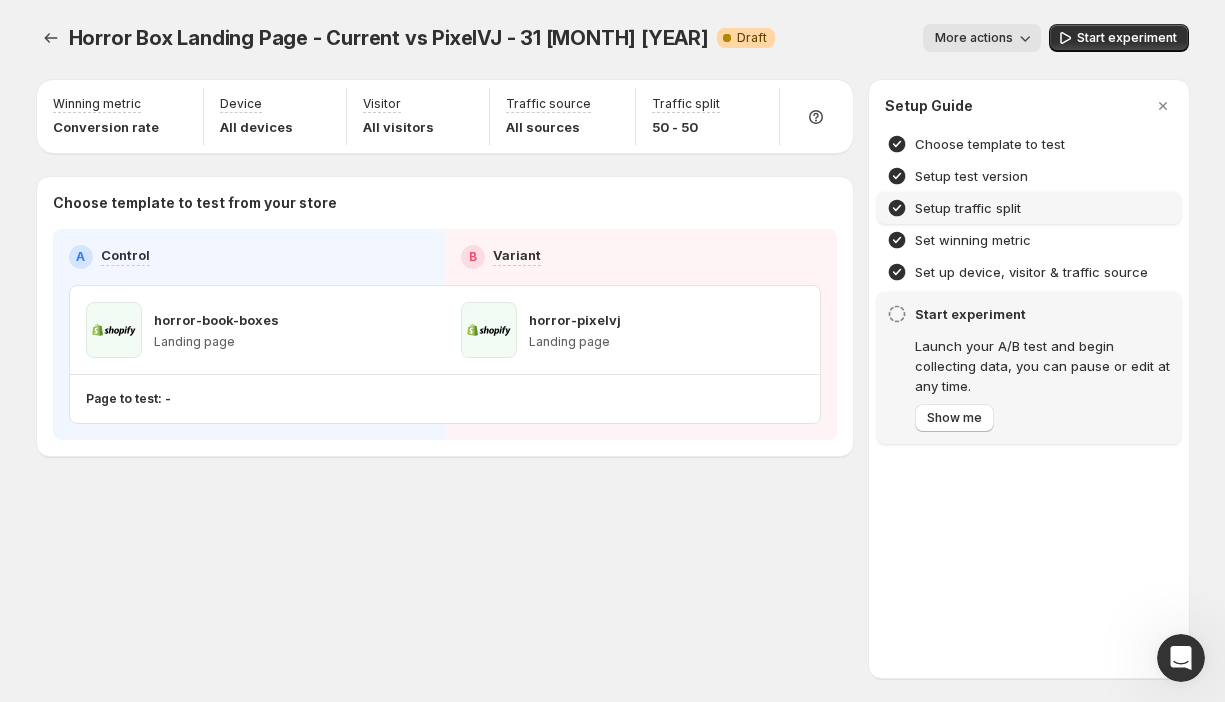 click on "Setup traffic split" at bounding box center (968, 208) 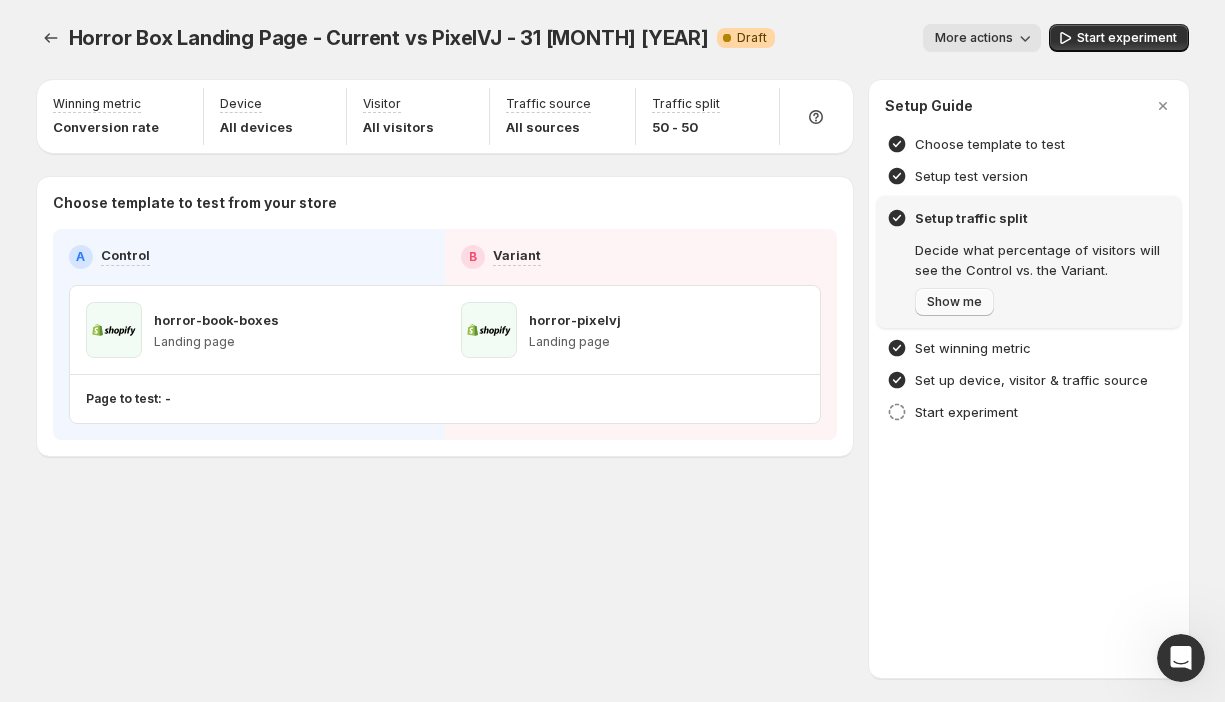 click on "Show me" at bounding box center [954, 302] 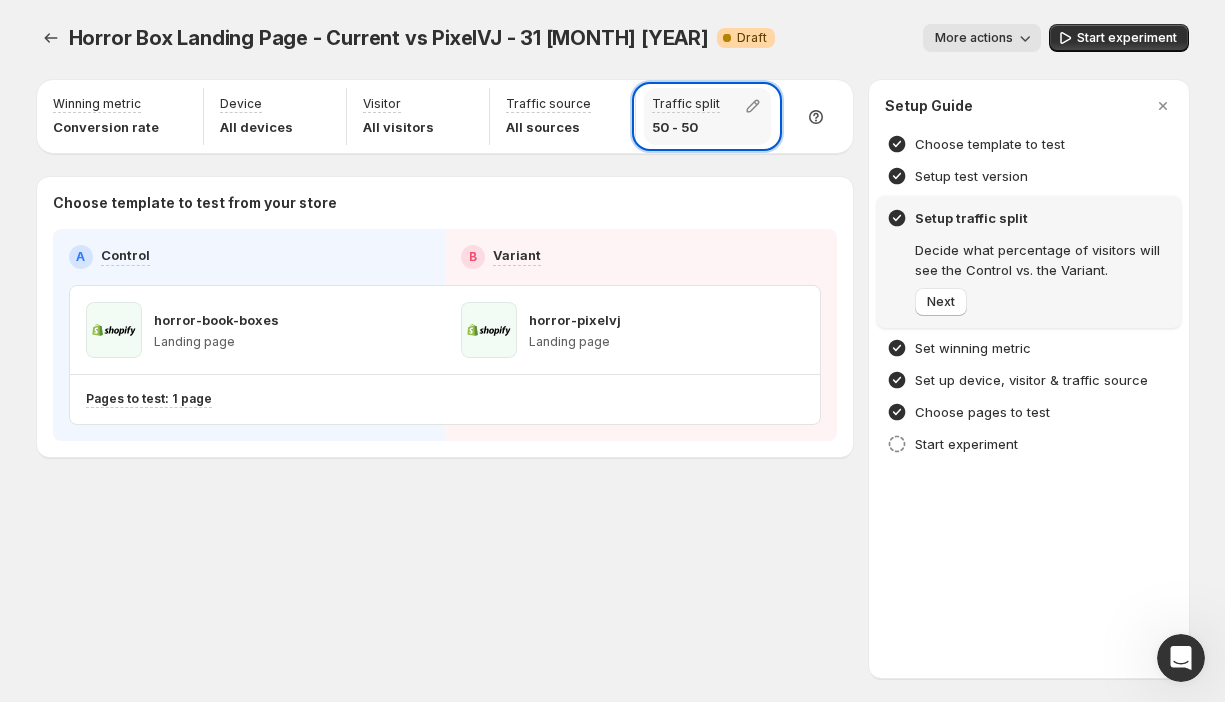 click on "50 - 50" at bounding box center (686, 127) 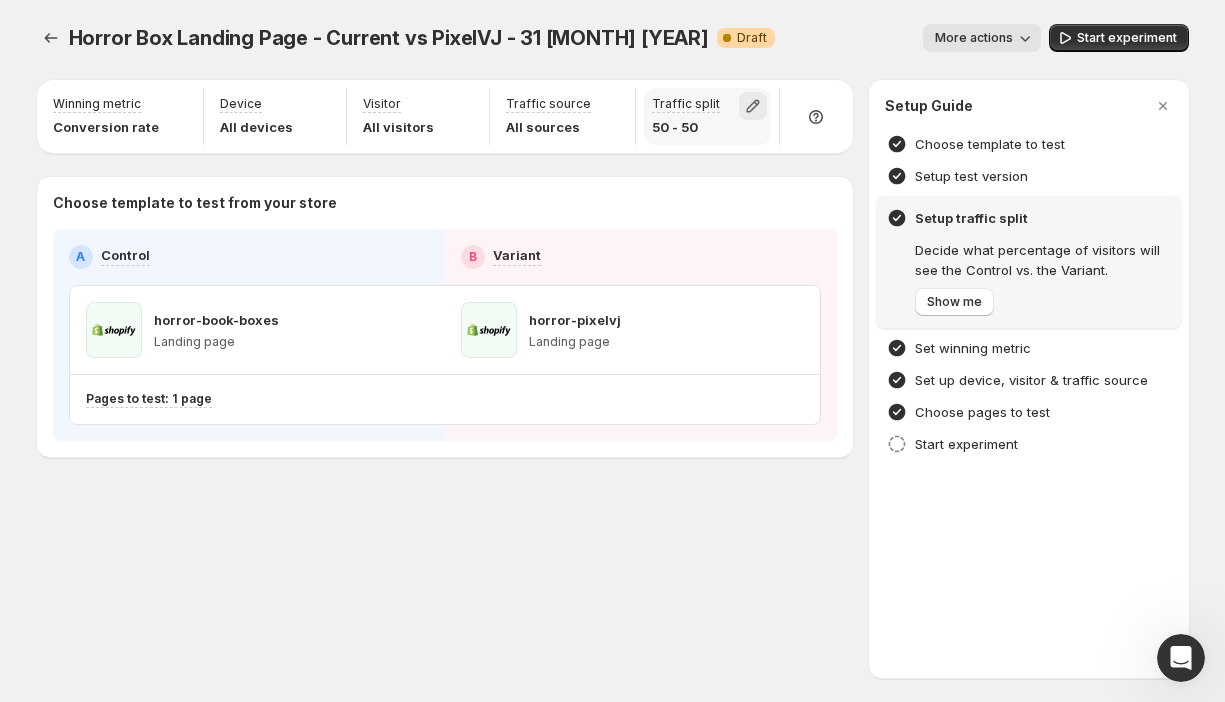 click 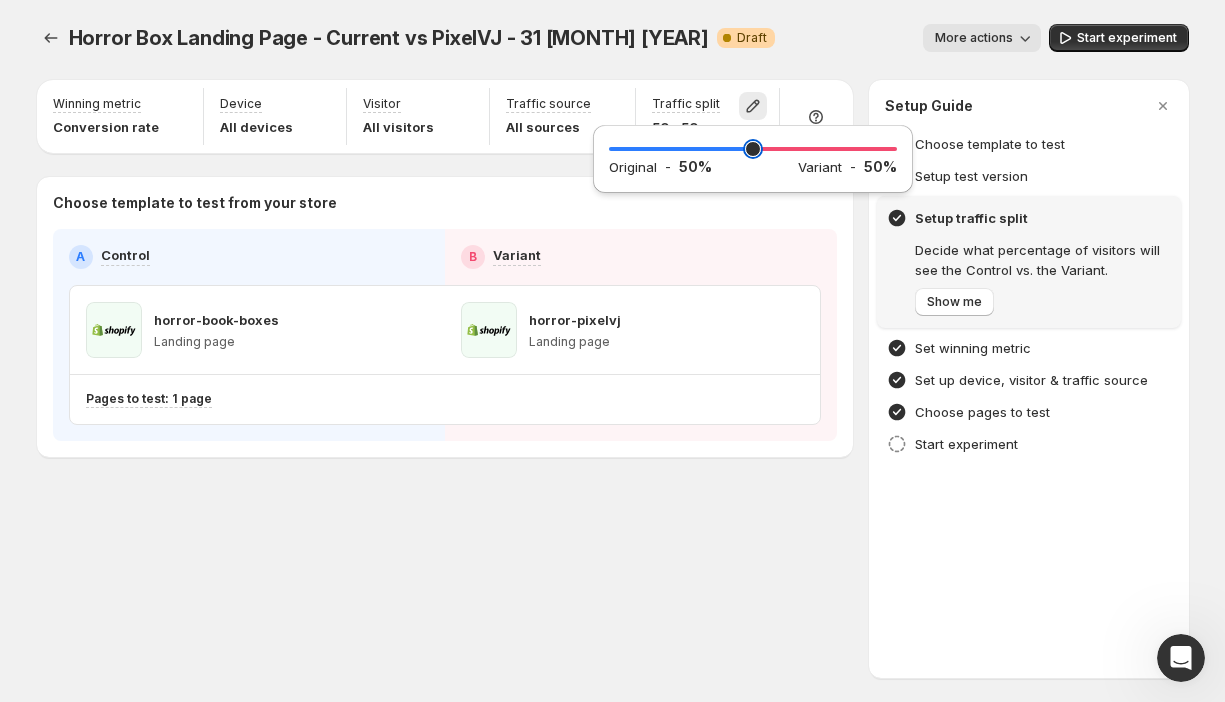click at bounding box center (753, 149) 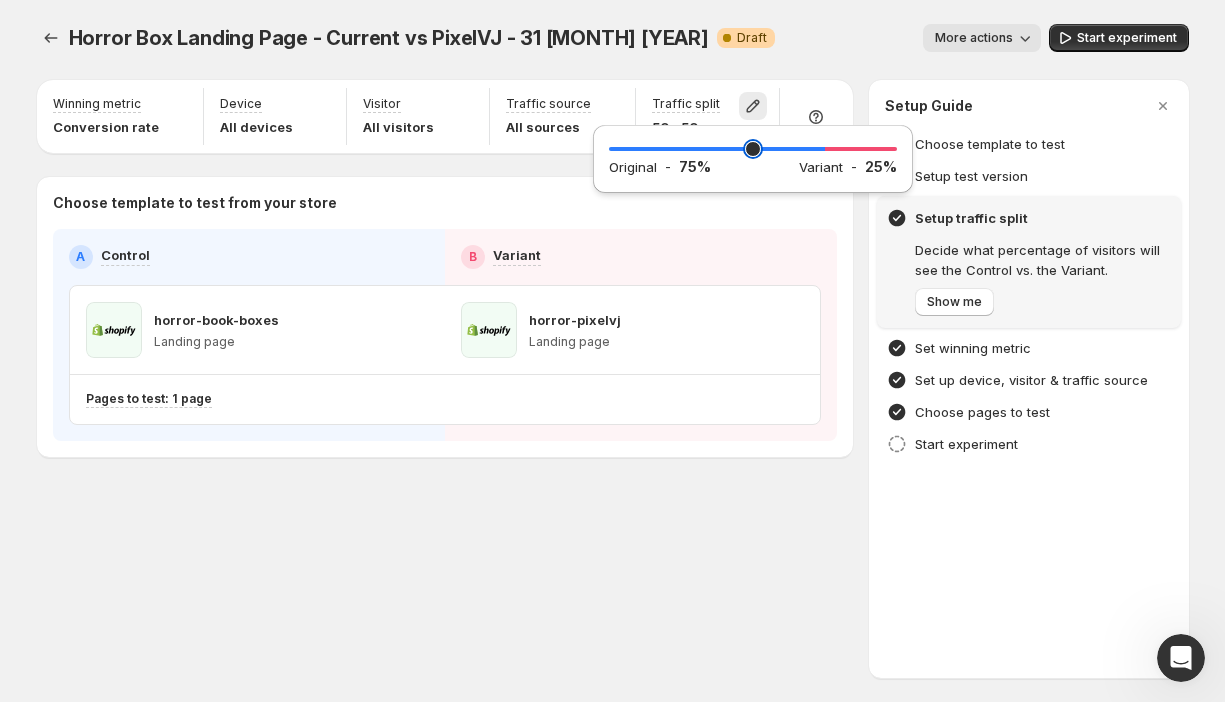 drag, startPoint x: 795, startPoint y: 151, endPoint x: 820, endPoint y: 158, distance: 25.96151 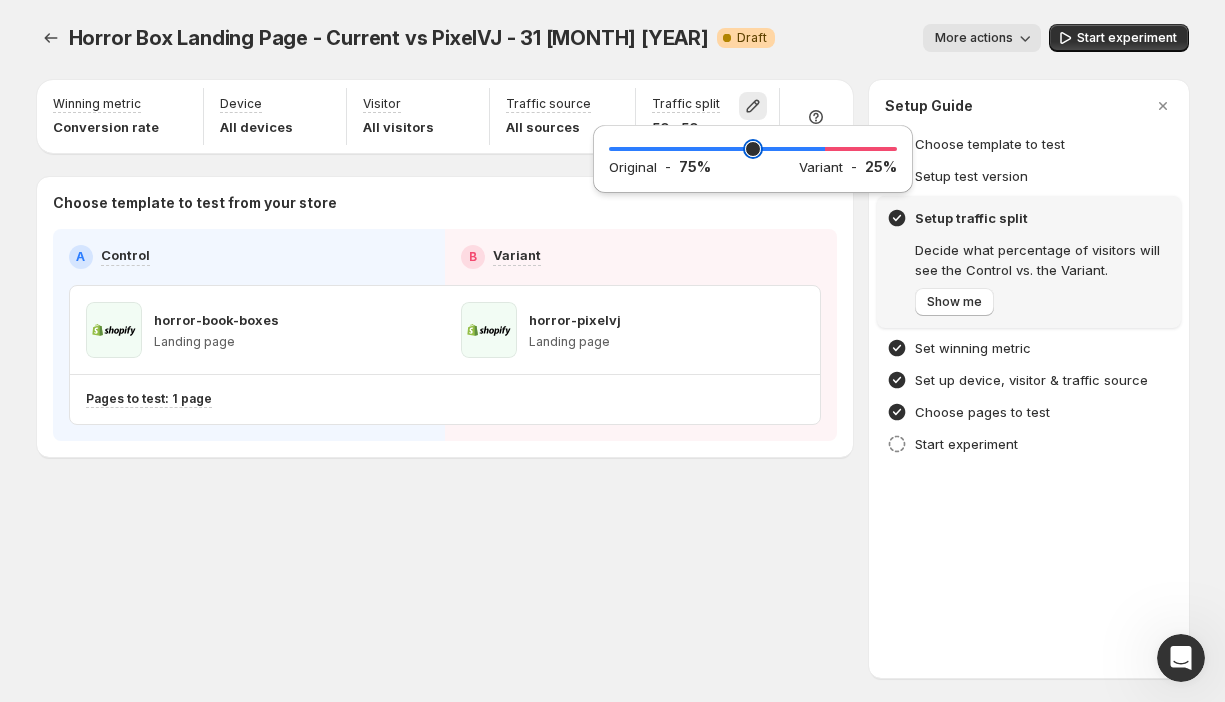type on "**" 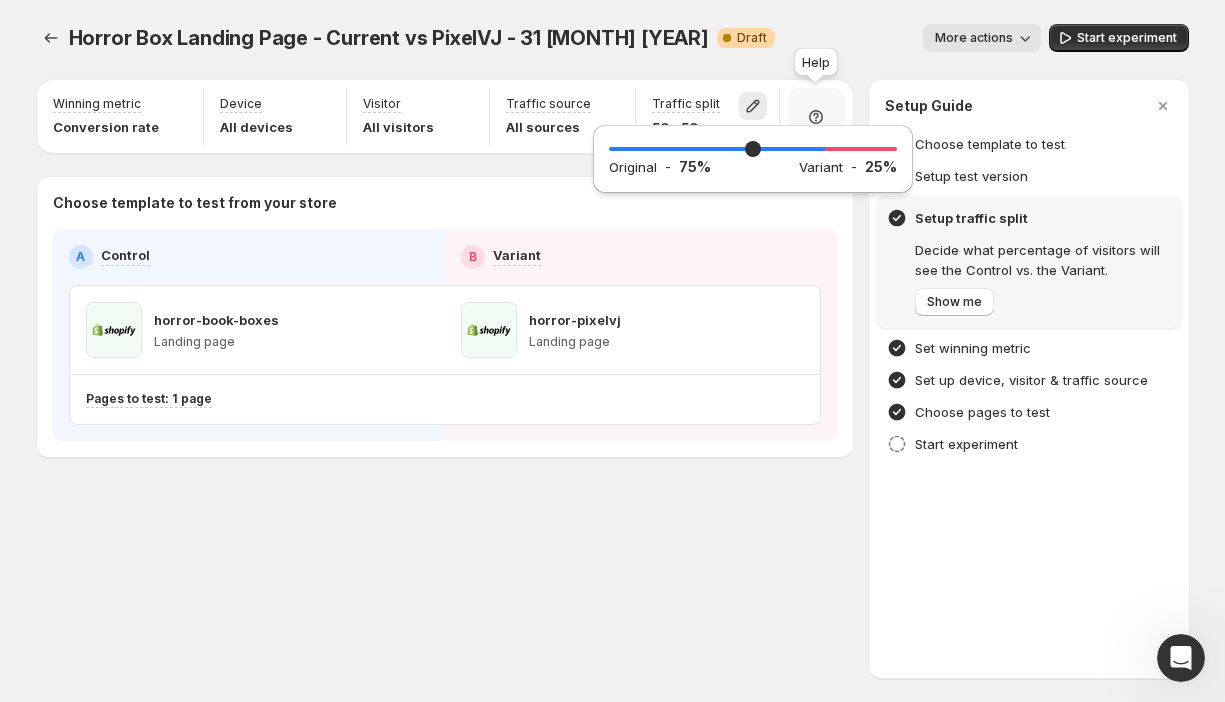 click on "Help" at bounding box center [816, 66] 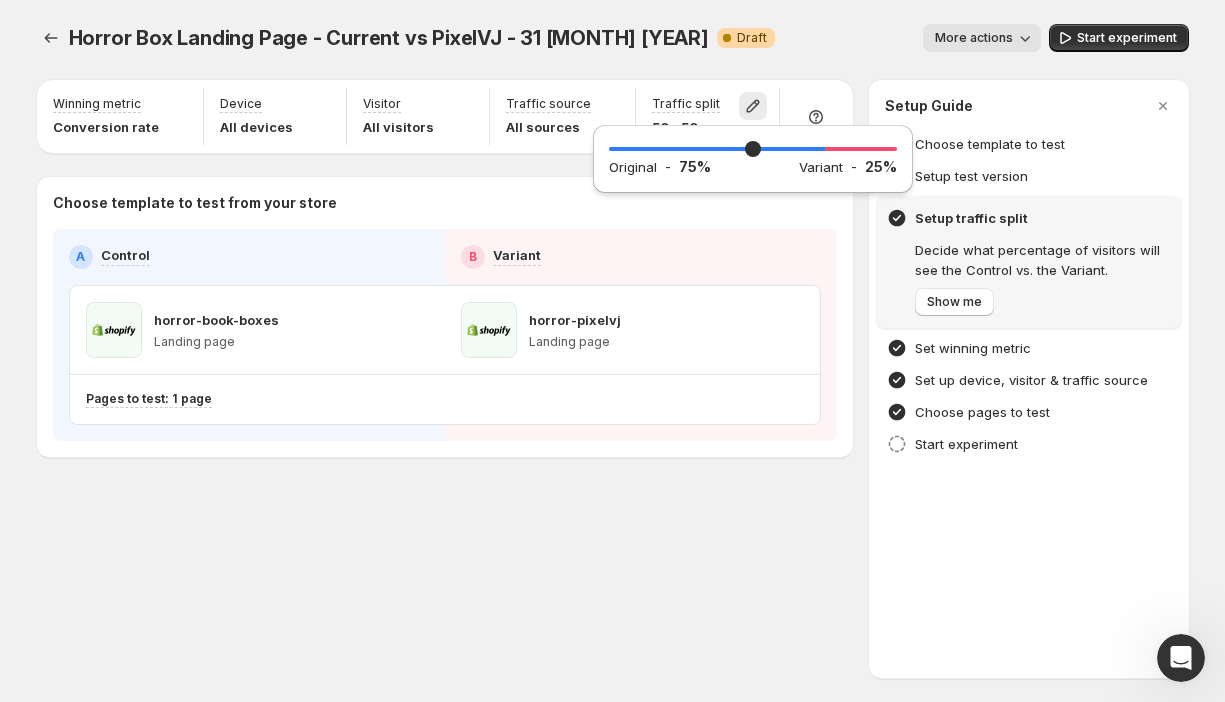 click on "More actions" at bounding box center [916, 38] 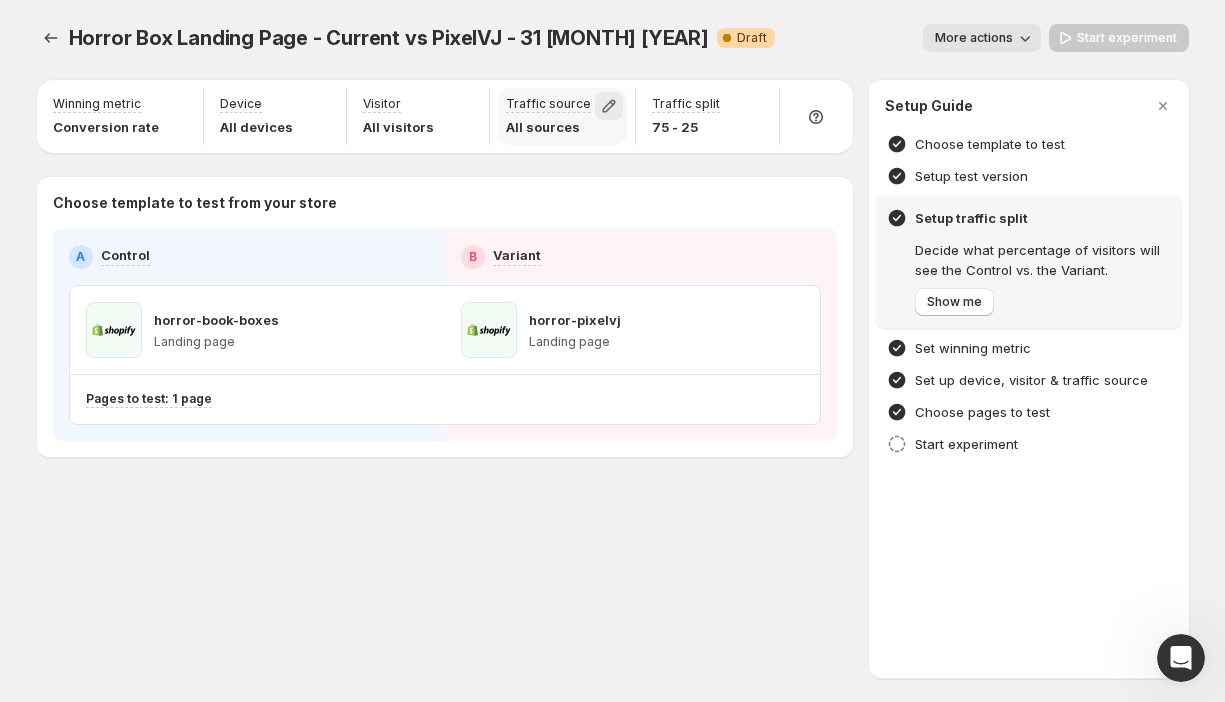 click 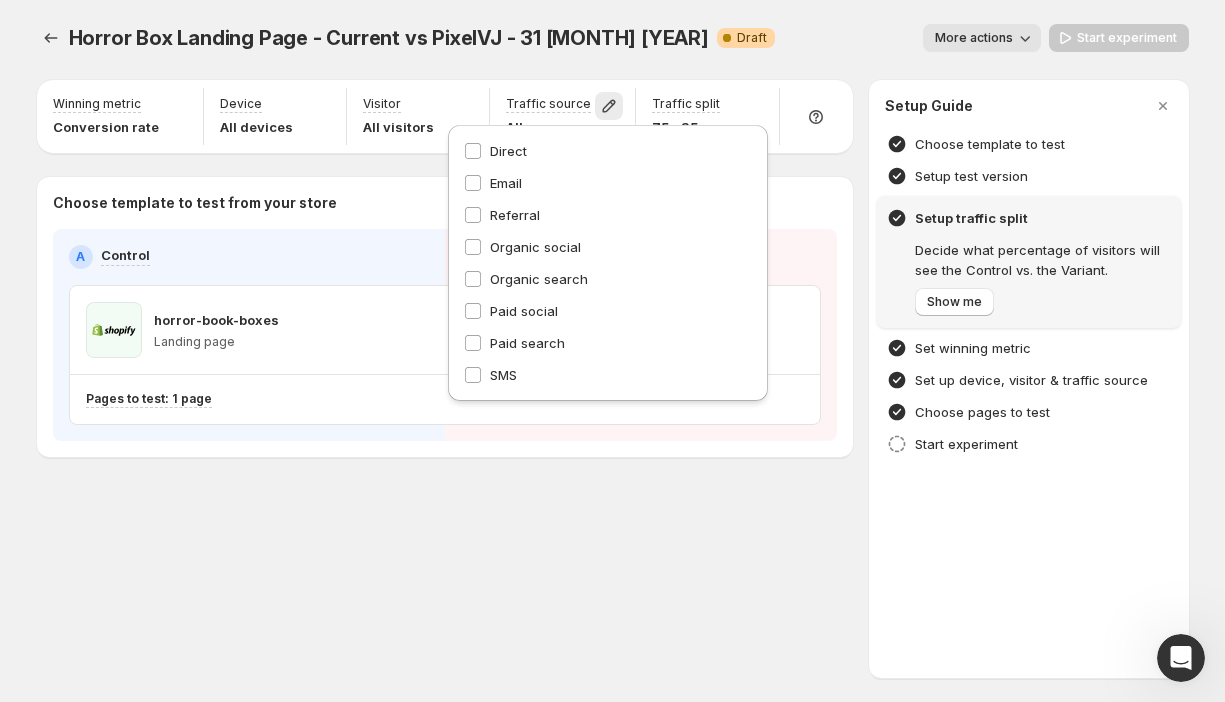 click on "Choose template to test from your store A Control B Variant horror-book-boxes Landing page horror-pixelvj Landing page Pages to test: 1 page" at bounding box center (445, 317) 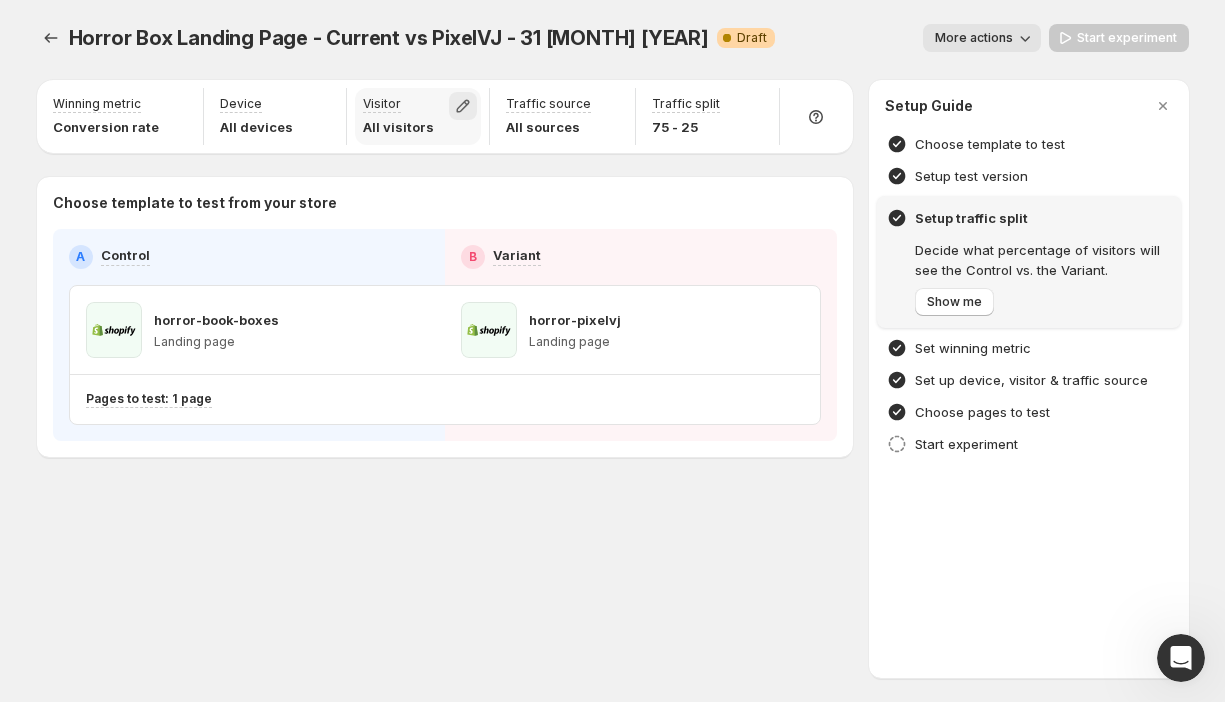 click 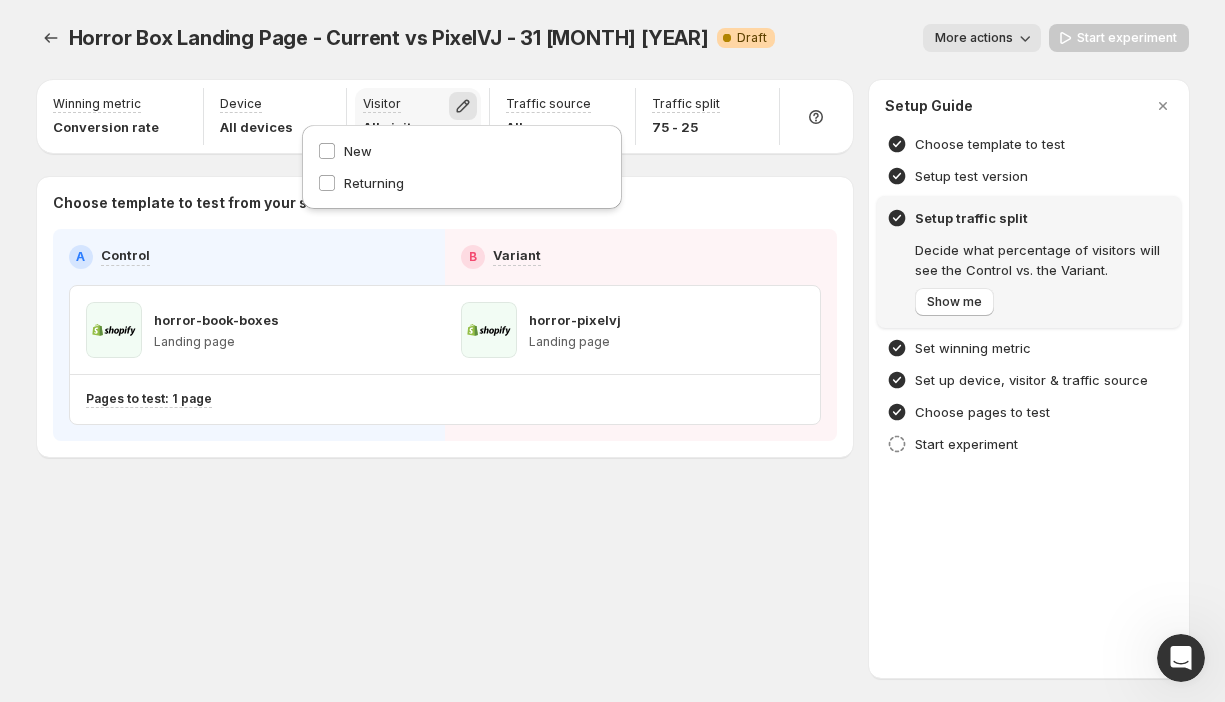 click 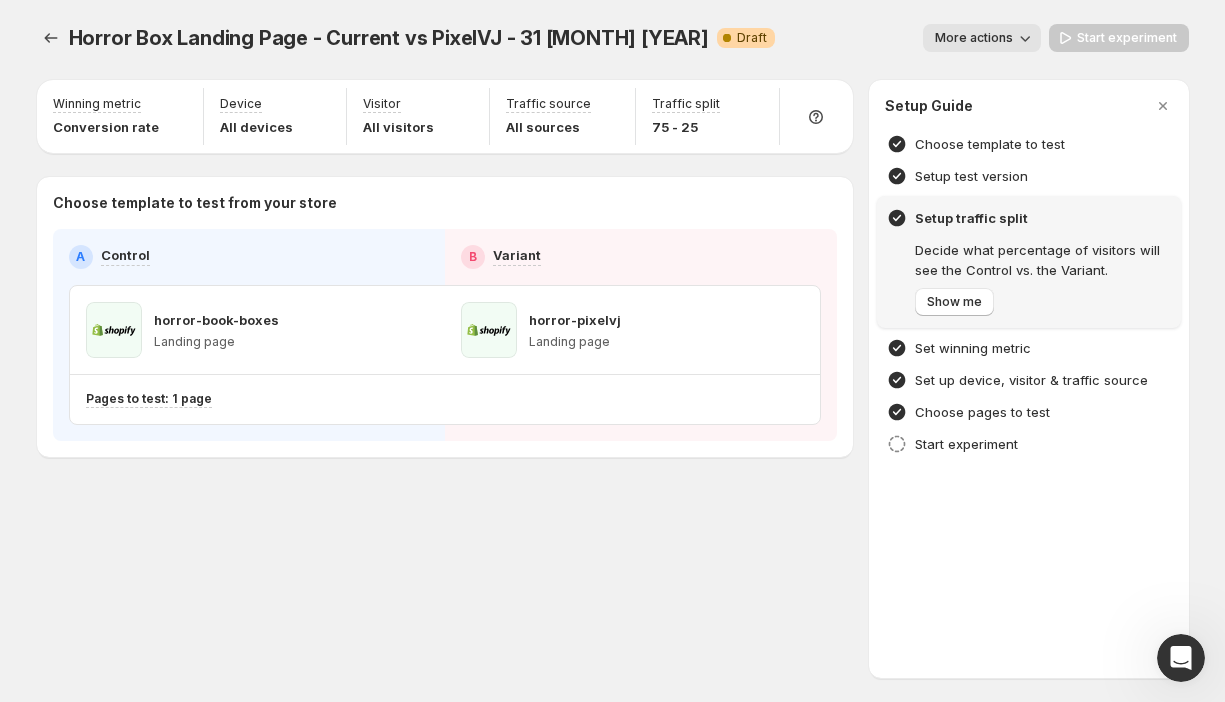 click at bounding box center (1181, 658) 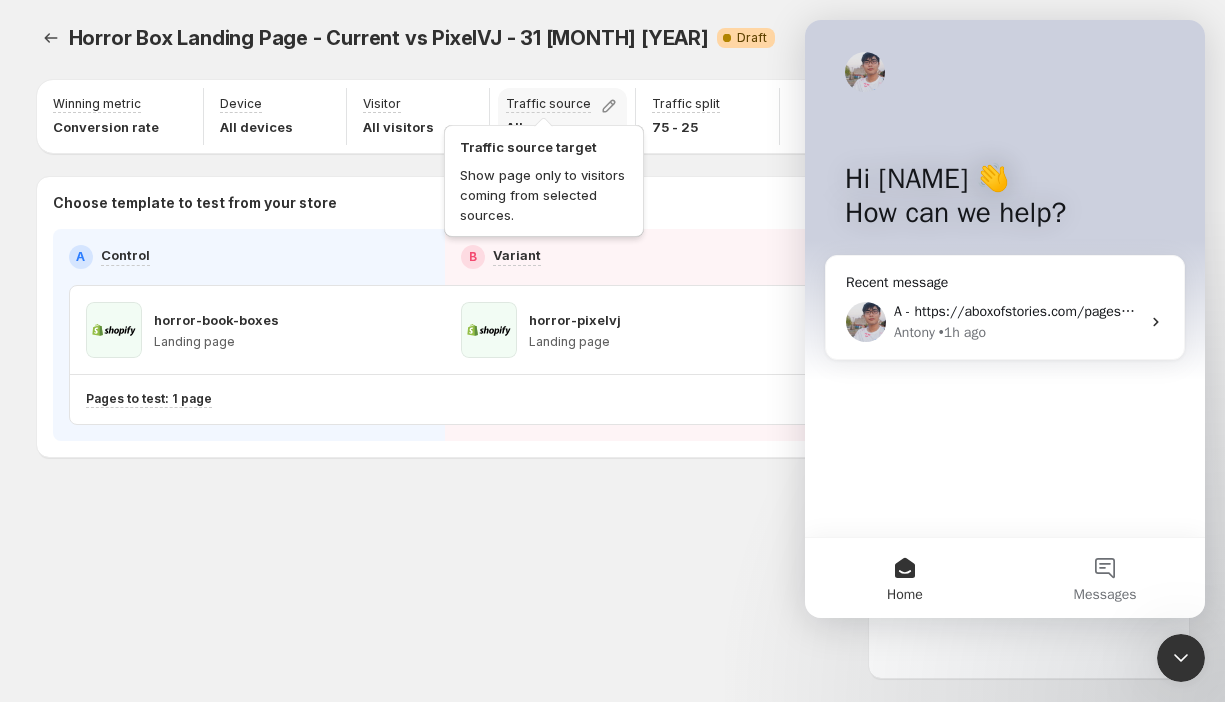 click on "Traffic source target Show page only to visitors coming from selected sources." at bounding box center (544, 177) 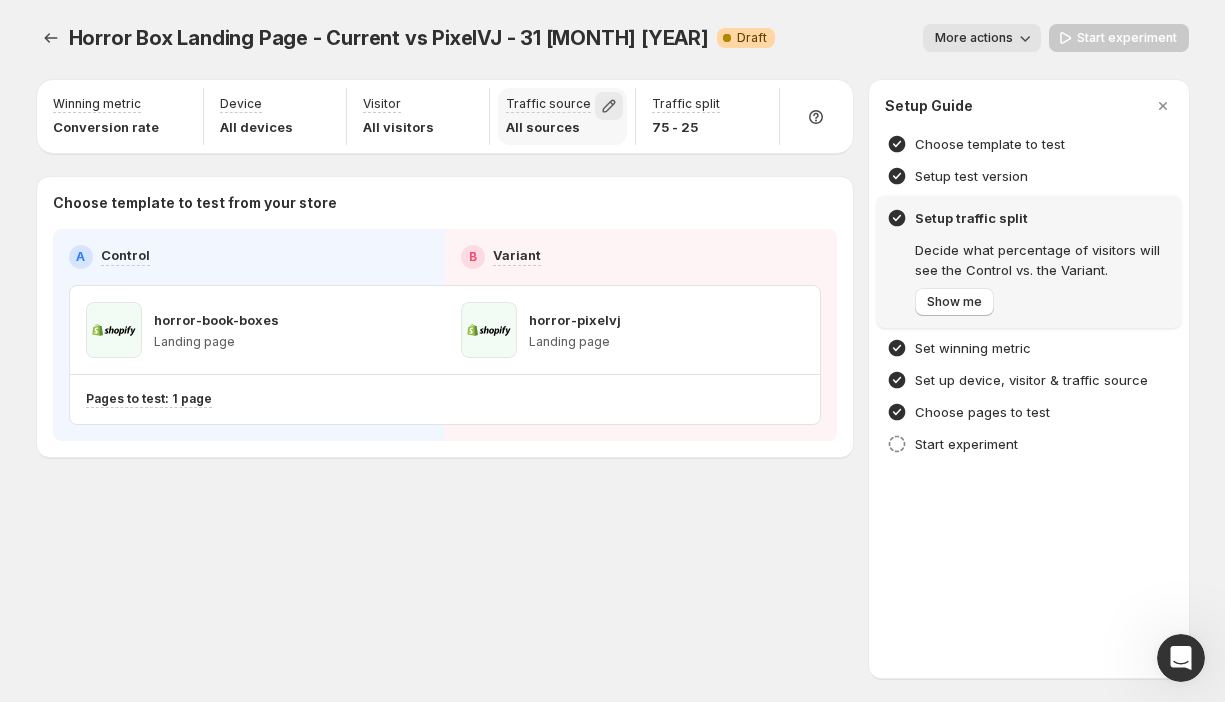 click 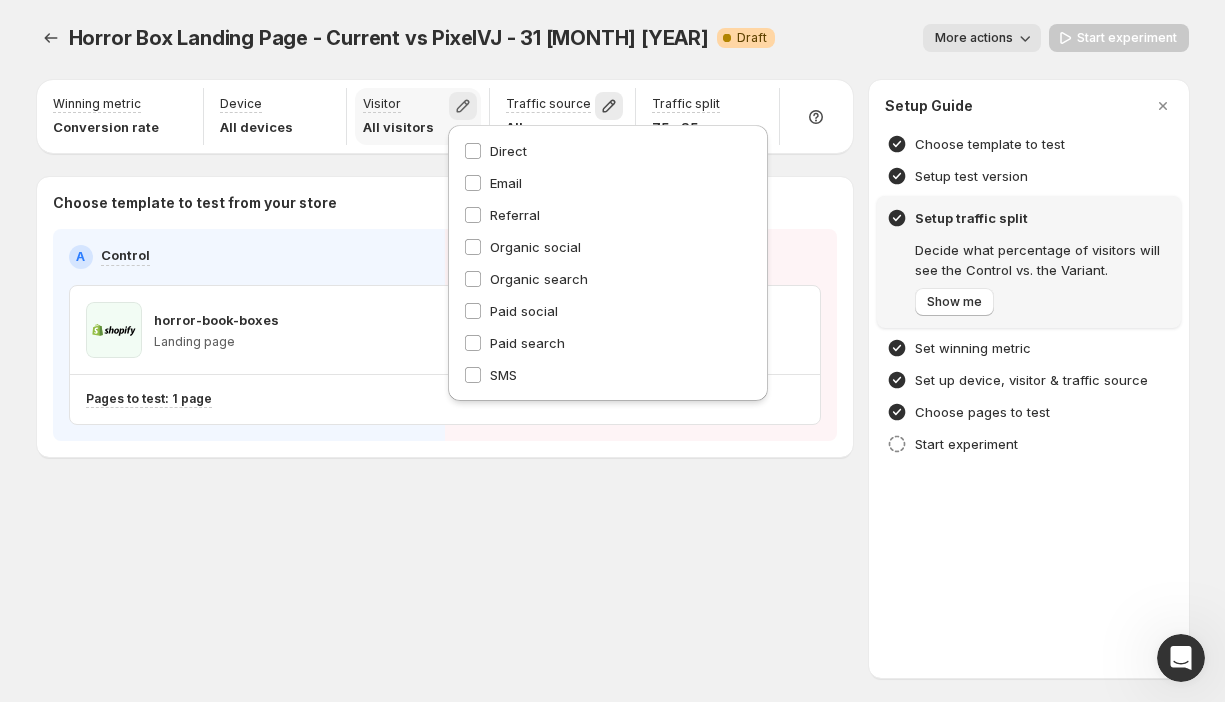 click 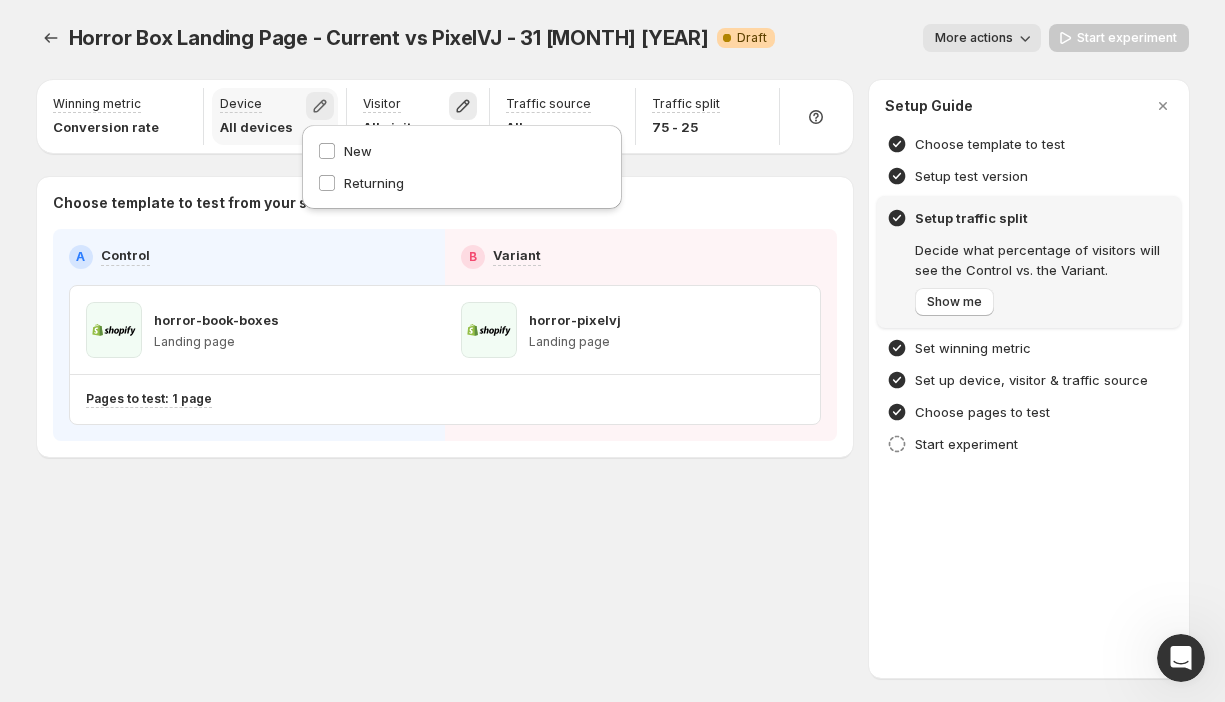 click 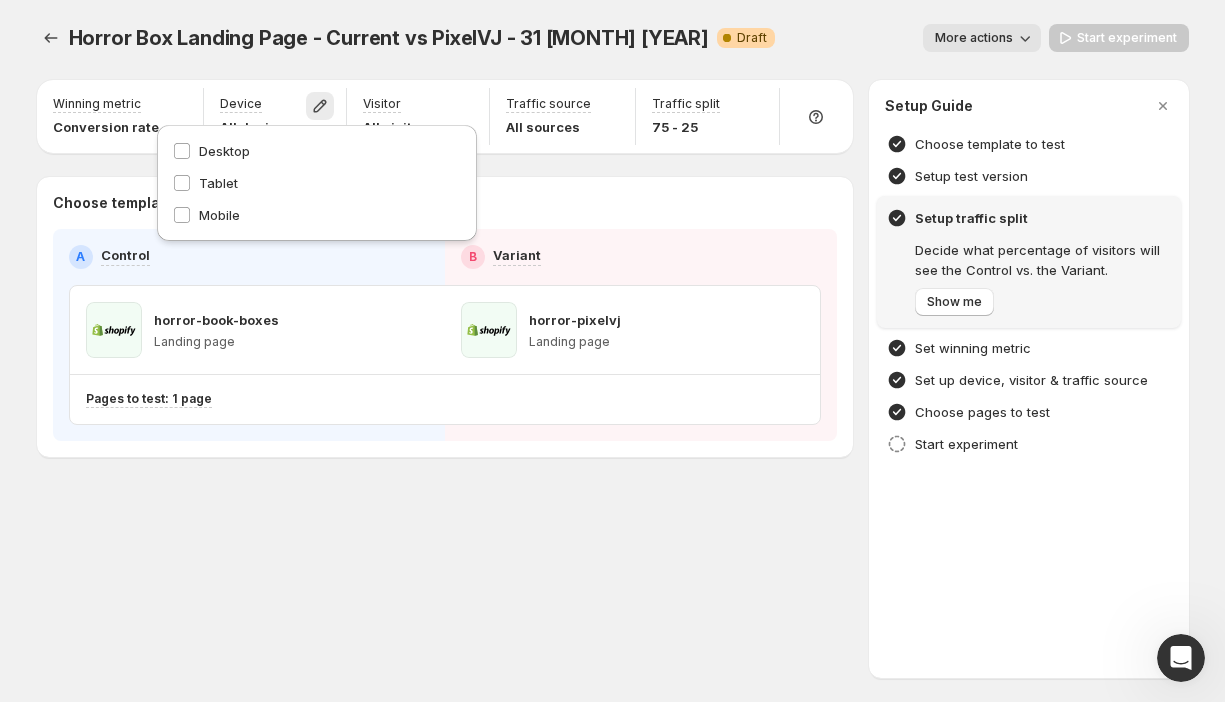 click on "More actions" at bounding box center (982, 38) 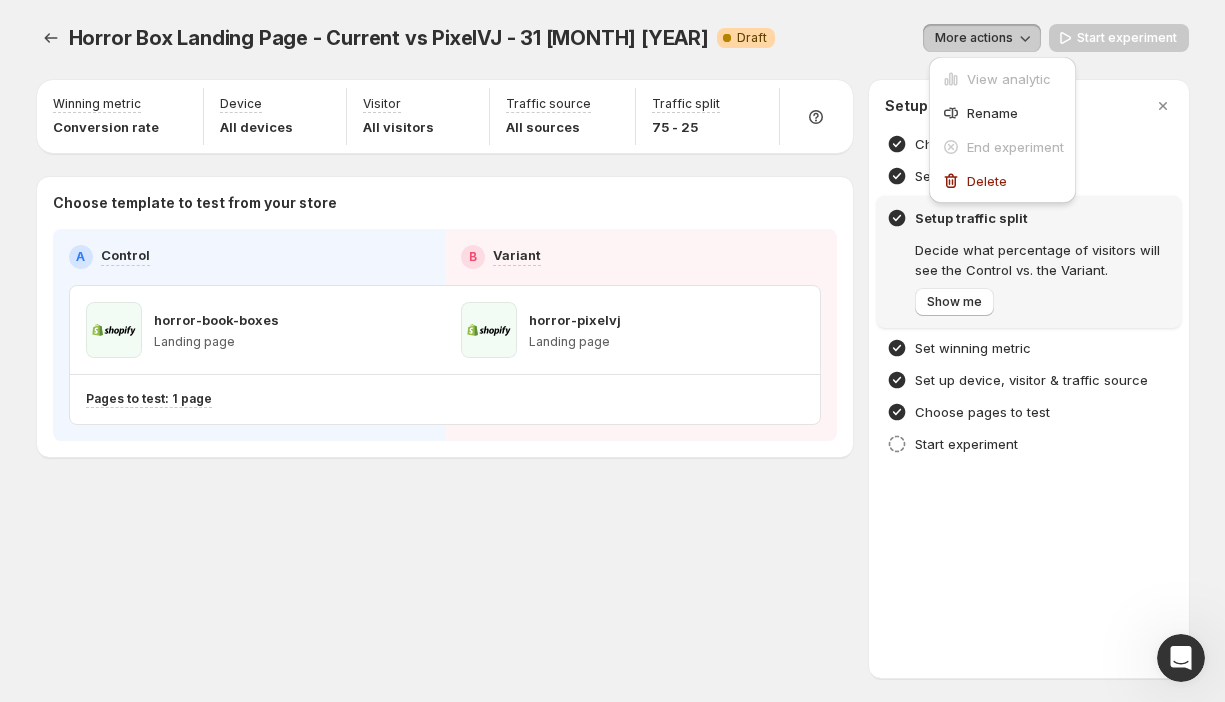 click on "Horror Box Landing Page - Current vs PixelVJ - 31 [MONTH] [YEAR]. This page is ready Horror Box Landing Page - Current vs PixelVJ - 31 [MONTH] [YEAR] Warning Complete Draft More actions More actions More actions Start experiment Winning metric Conversion rate Device All devices Visitor All visitors Traffic source All sources Traffic split 75 - 25 Choose template to test from your store A Control B Variant horror-book-boxes Landing page horror-pixelvj Landing page Pages to test: 1 page Setup Guide Choose template to test Setup test version Setup traffic split Decide what percentage of visitors will see the Control vs. the Variant. Show me Set winning metric Set up device, visitor & traffic source Choose pages to test Start experiment" at bounding box center [613, 282] 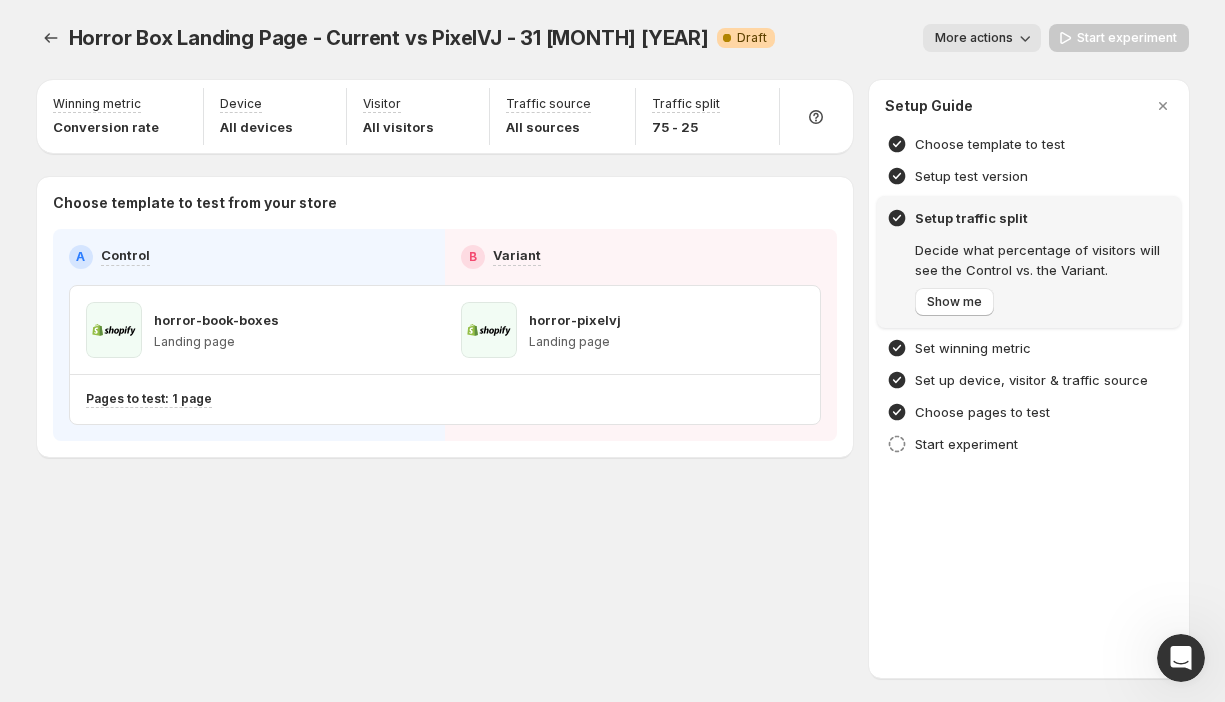 click on "Winning metric Conversion rate Device All devices Visitor All visitors Traffic source All sources Traffic split 75 - 25 Choose template to test from your store A Control B Variant horror-book-boxes Landing page horror-pixelvj Landing page Pages to test: 1 page" at bounding box center (445, 268) 